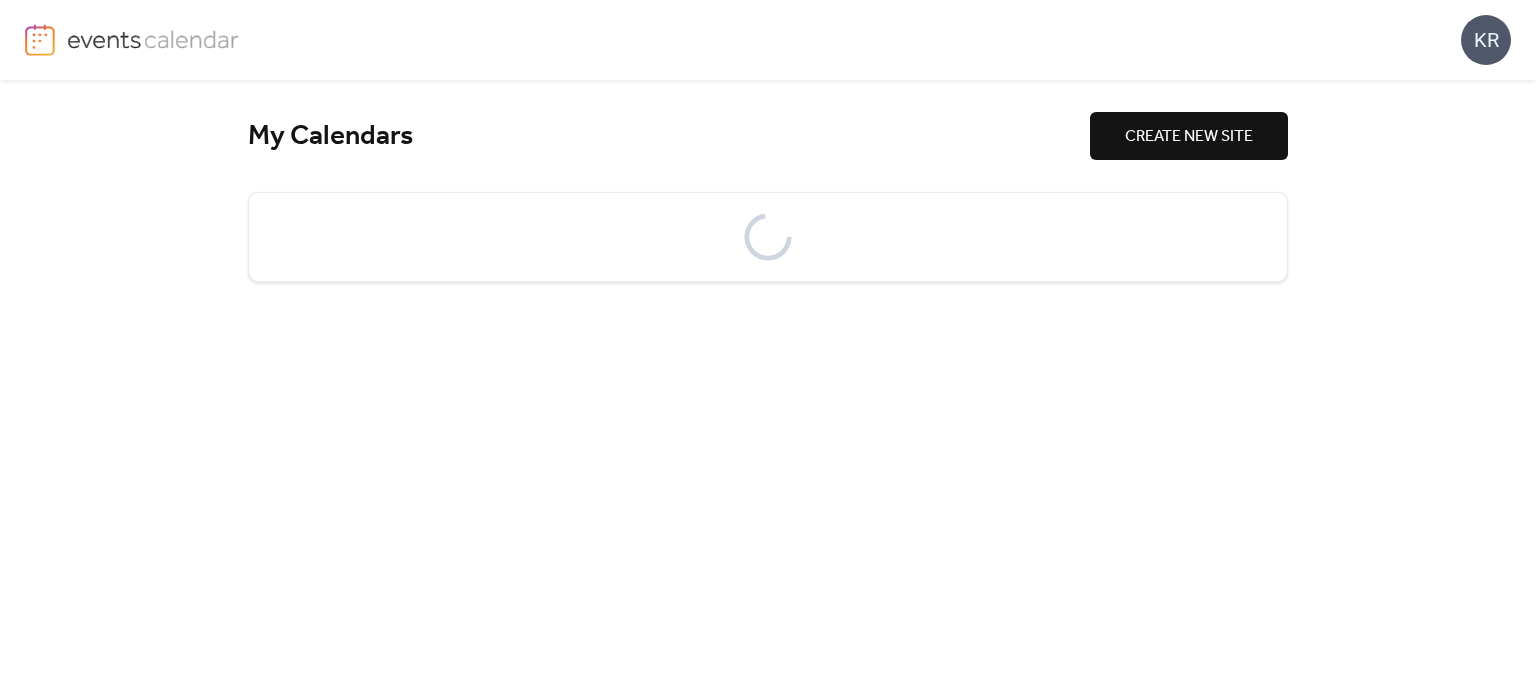 scroll, scrollTop: 0, scrollLeft: 0, axis: both 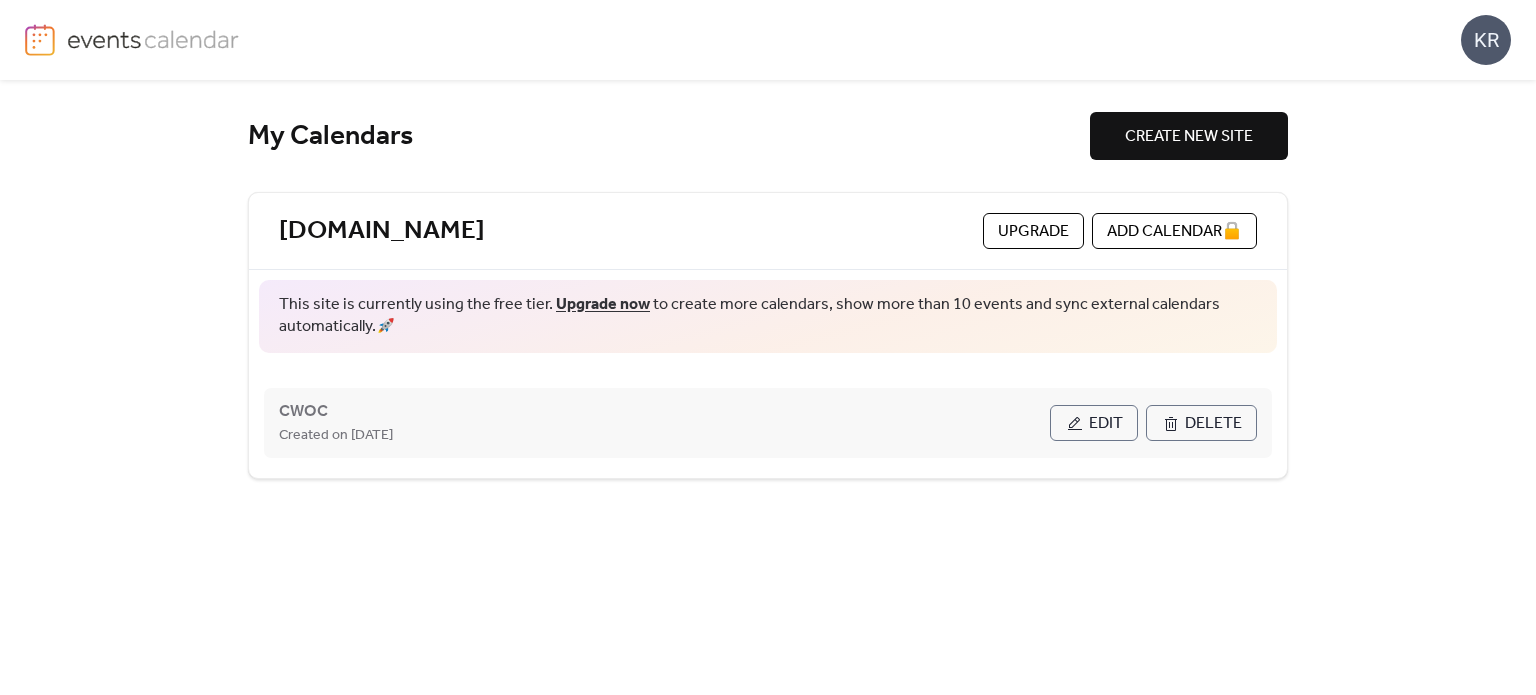 click on "Edit" at bounding box center [1094, 423] 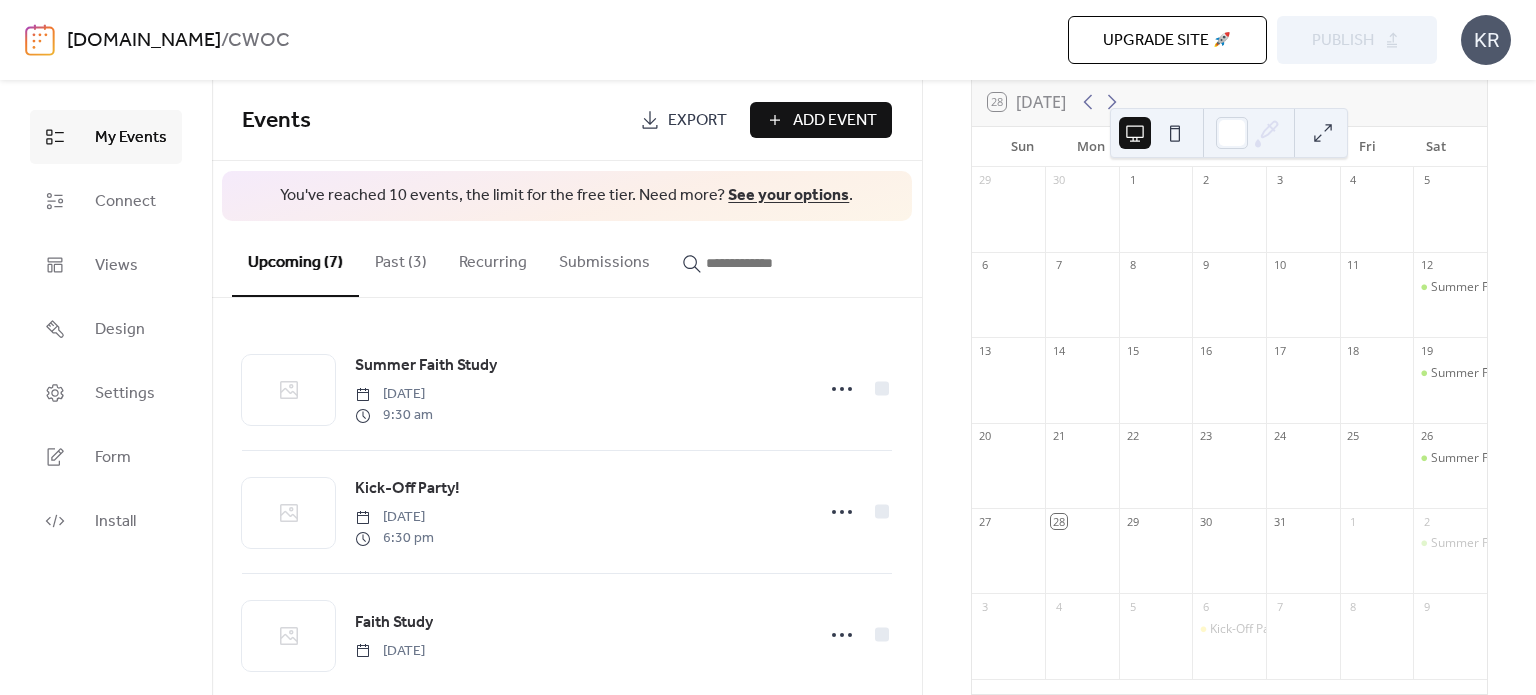 scroll, scrollTop: 0, scrollLeft: 0, axis: both 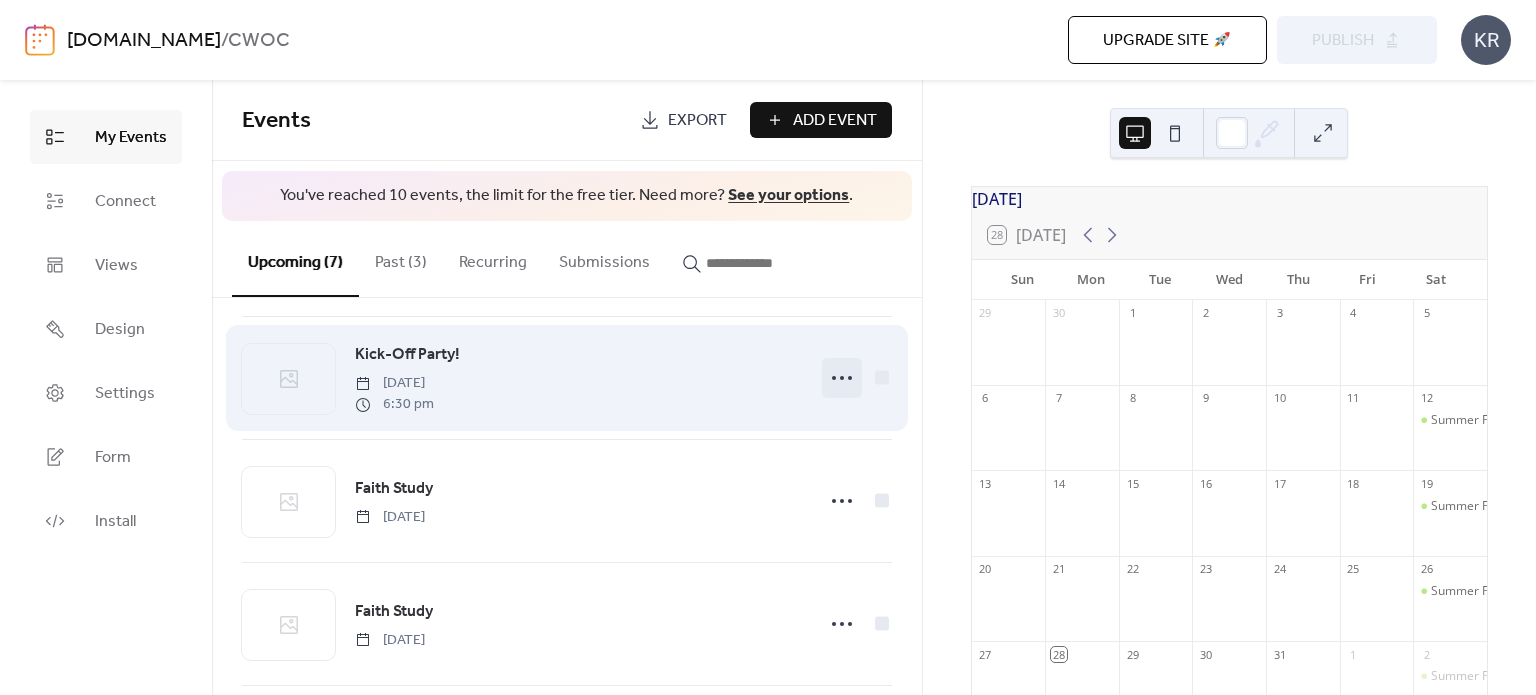 click 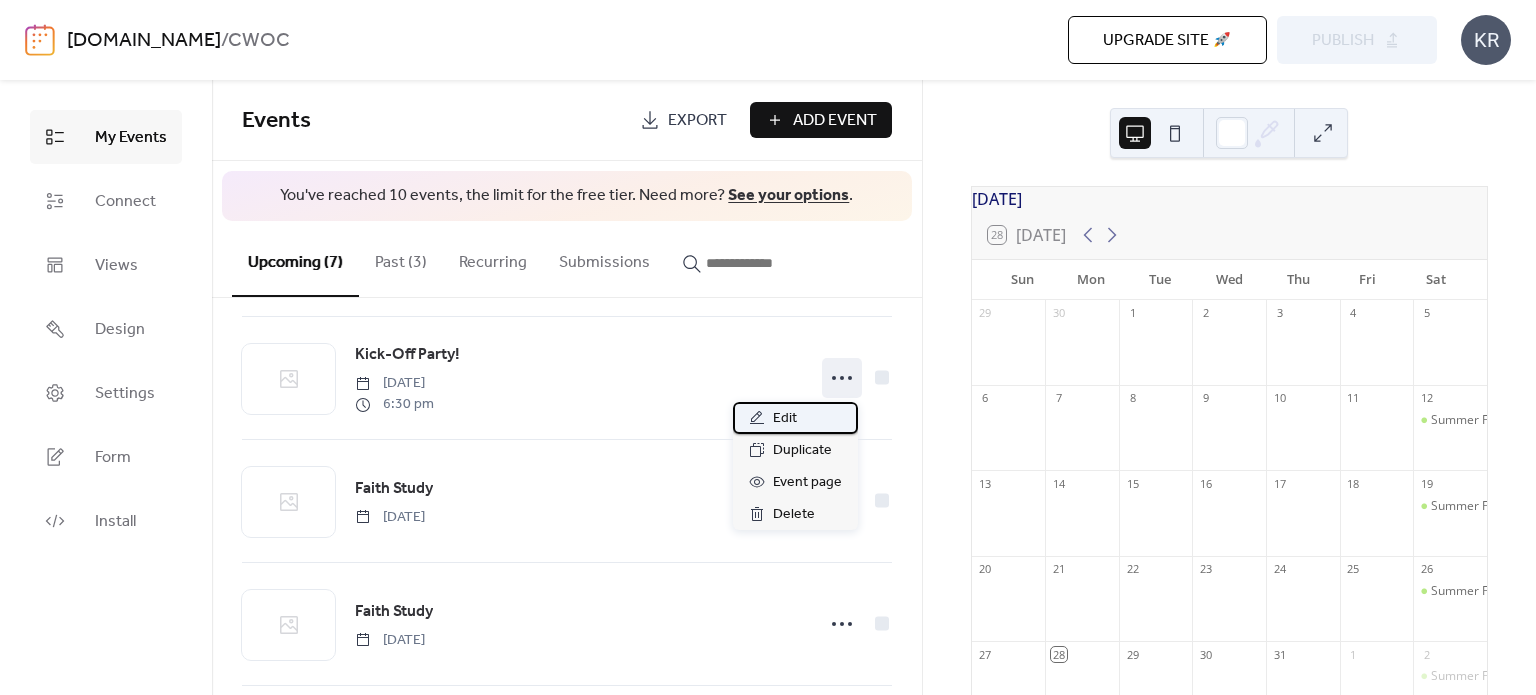 click on "Edit" at bounding box center [785, 419] 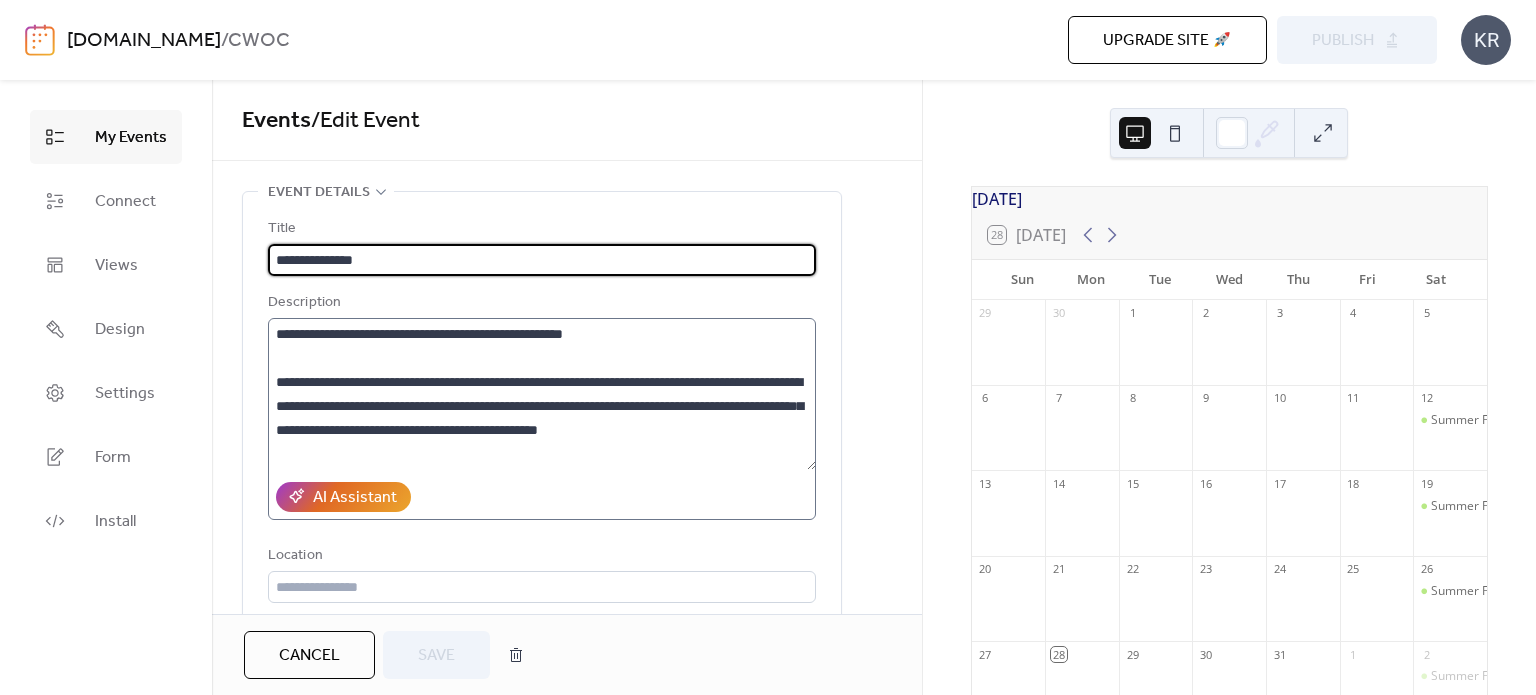 scroll, scrollTop: 96, scrollLeft: 0, axis: vertical 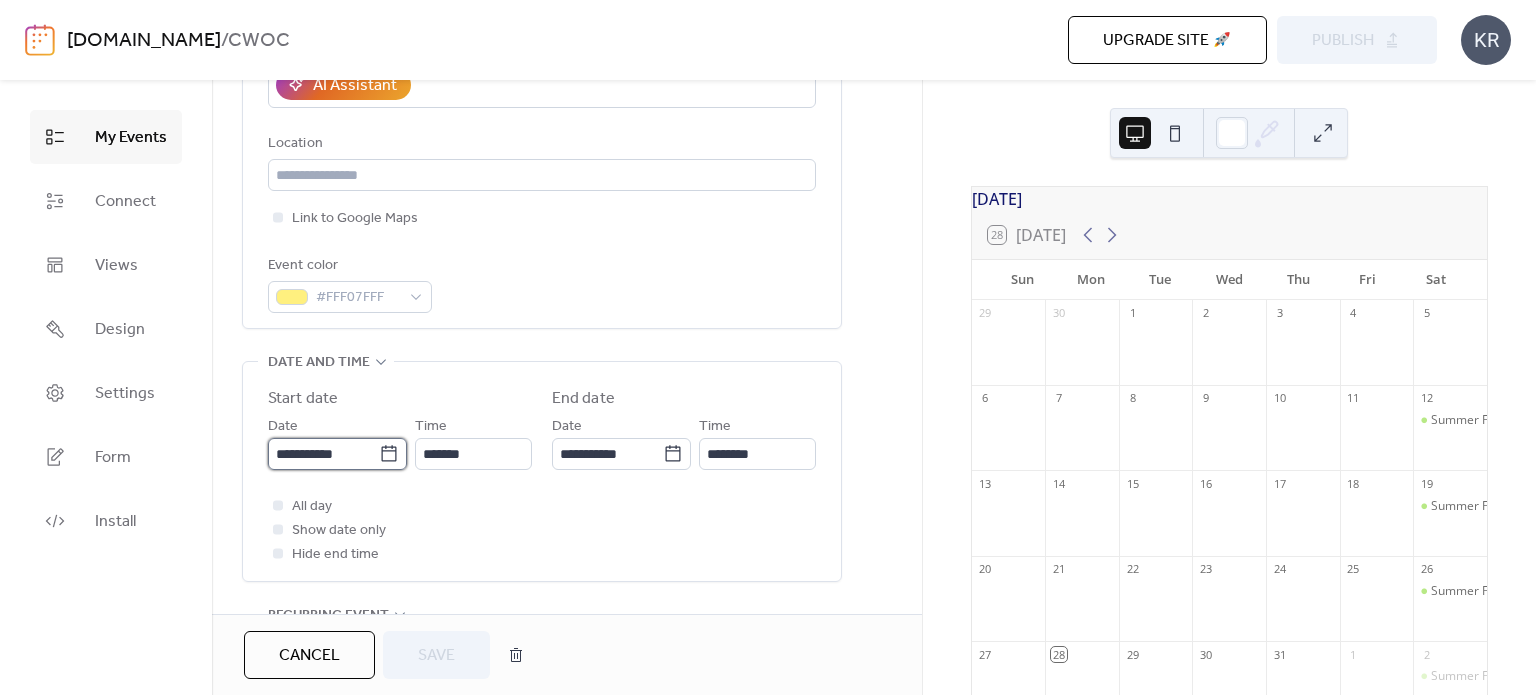 click on "**********" at bounding box center (323, 454) 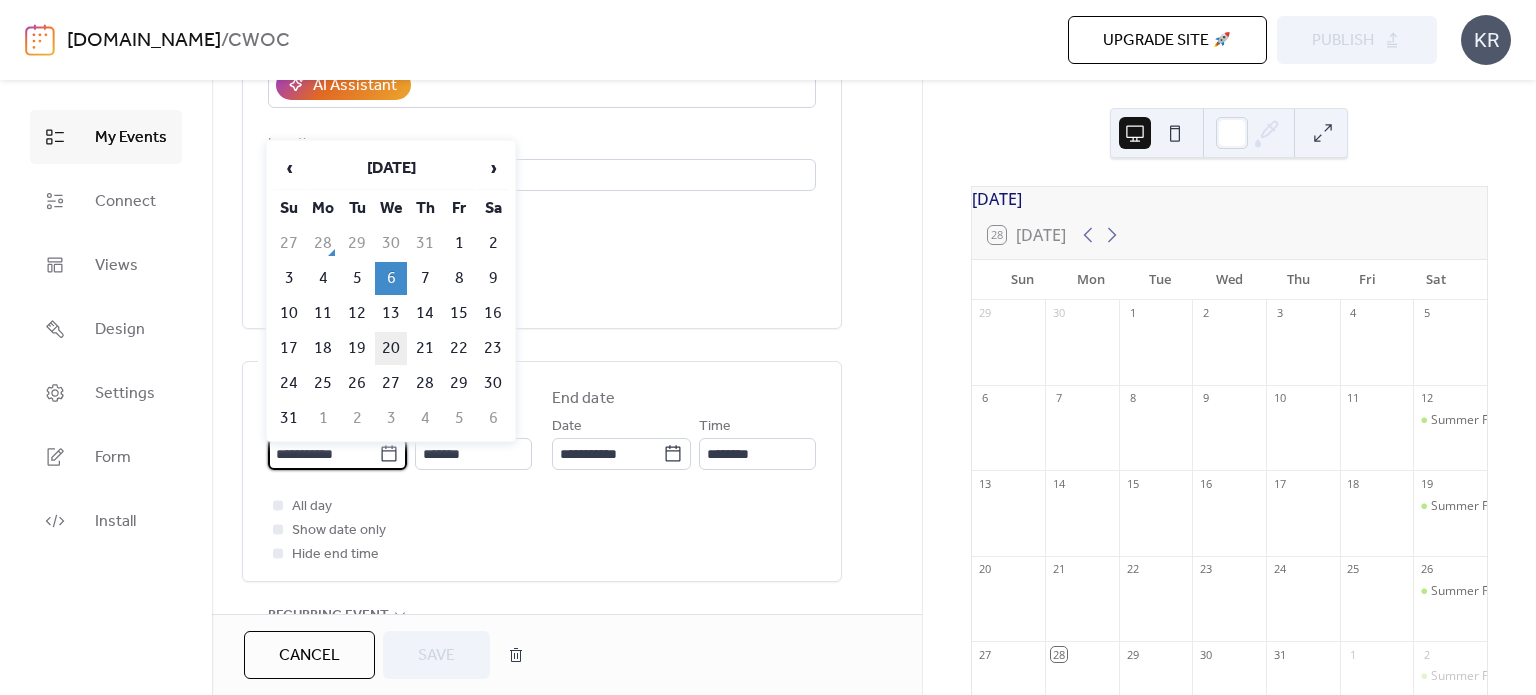 click on "20" at bounding box center [391, 348] 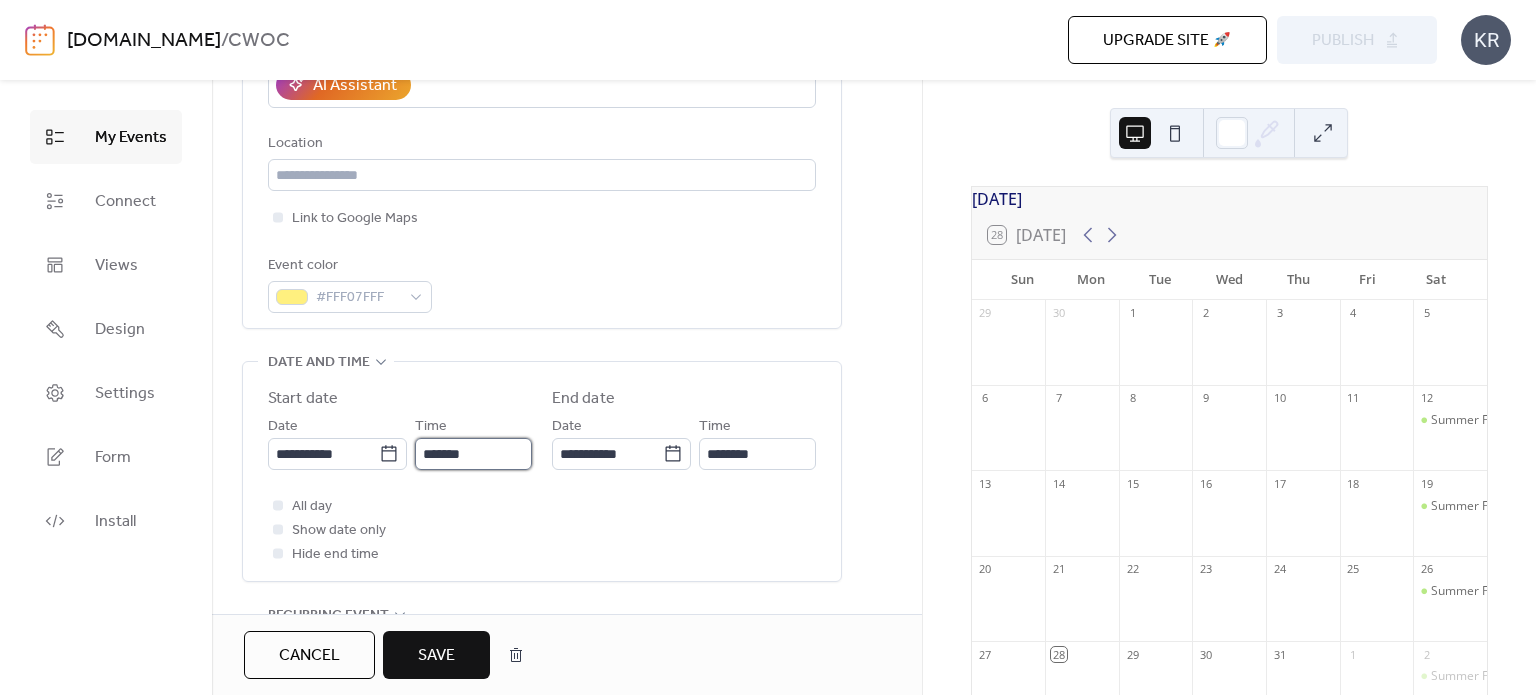 click on "*******" at bounding box center [473, 454] 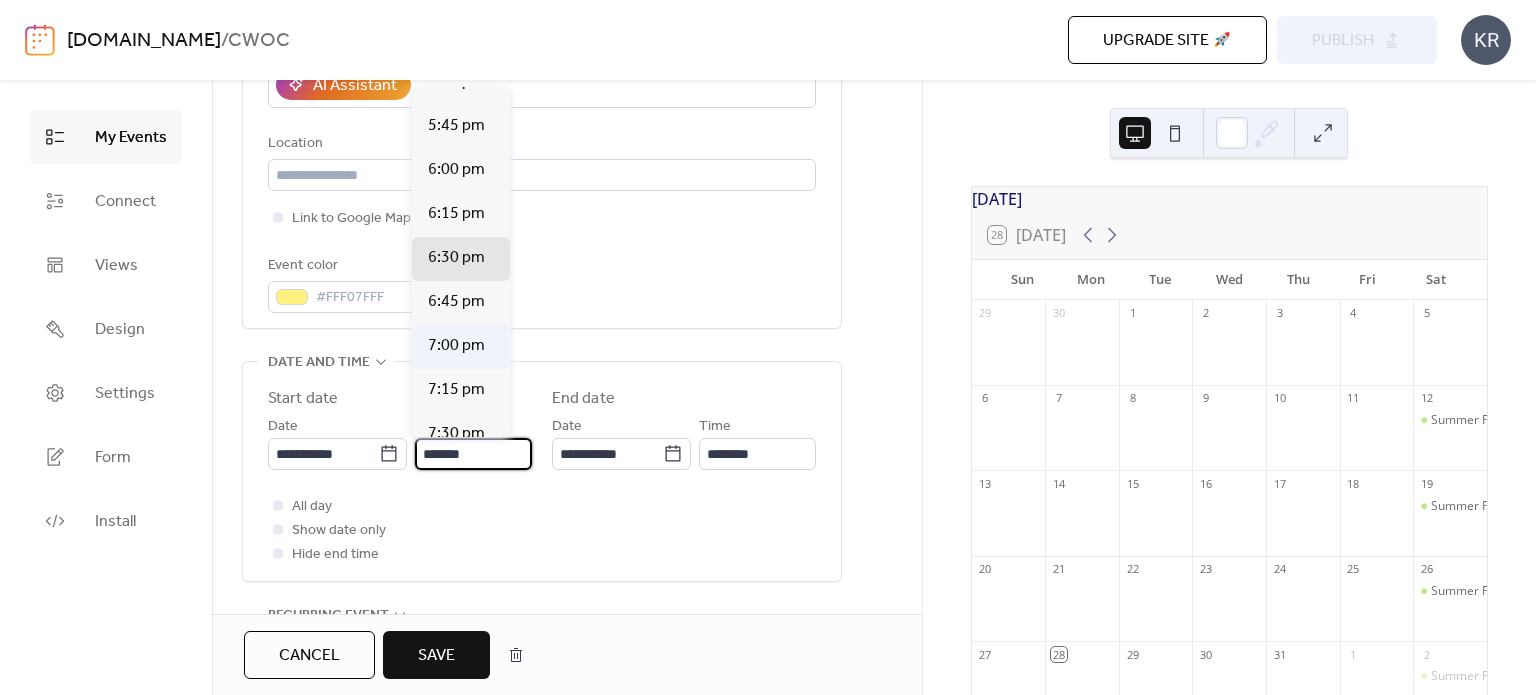 scroll, scrollTop: 3094, scrollLeft: 0, axis: vertical 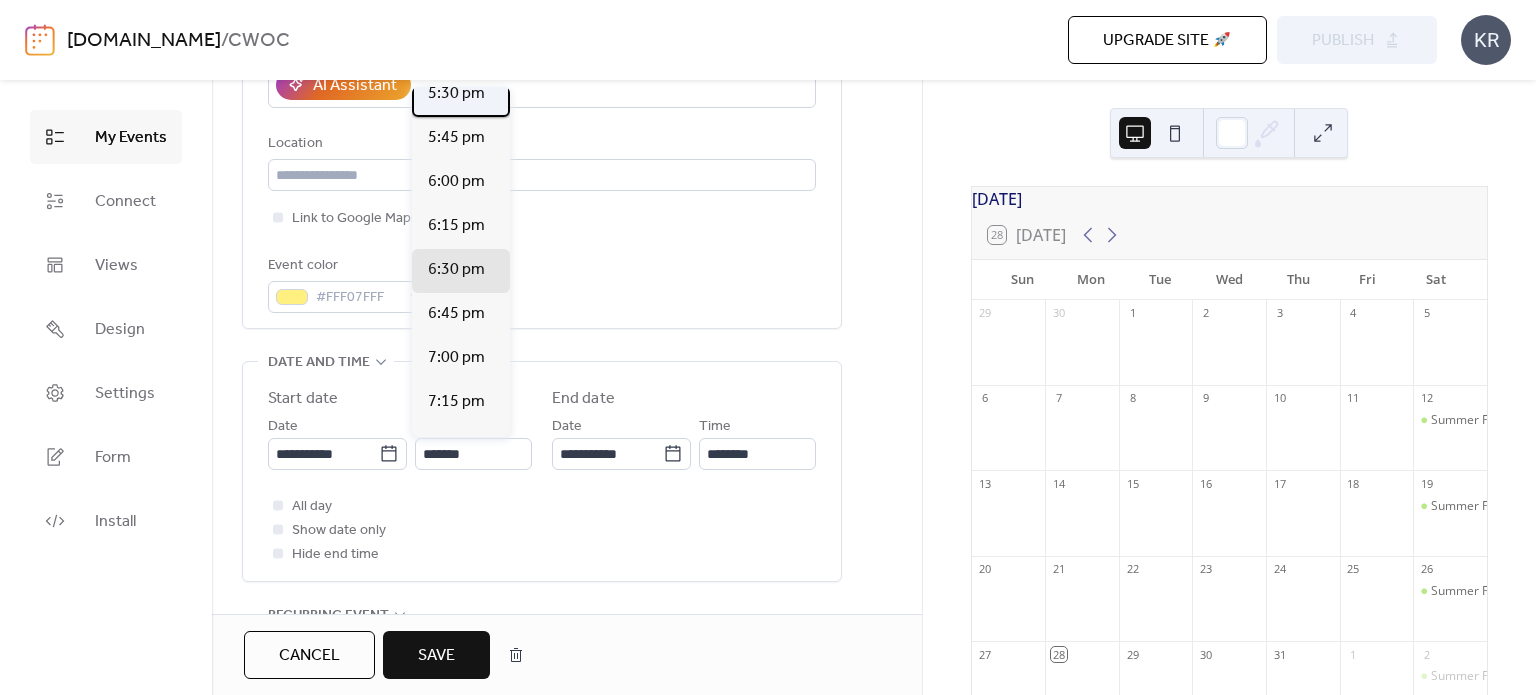 click on "5:30 pm" at bounding box center (456, 94) 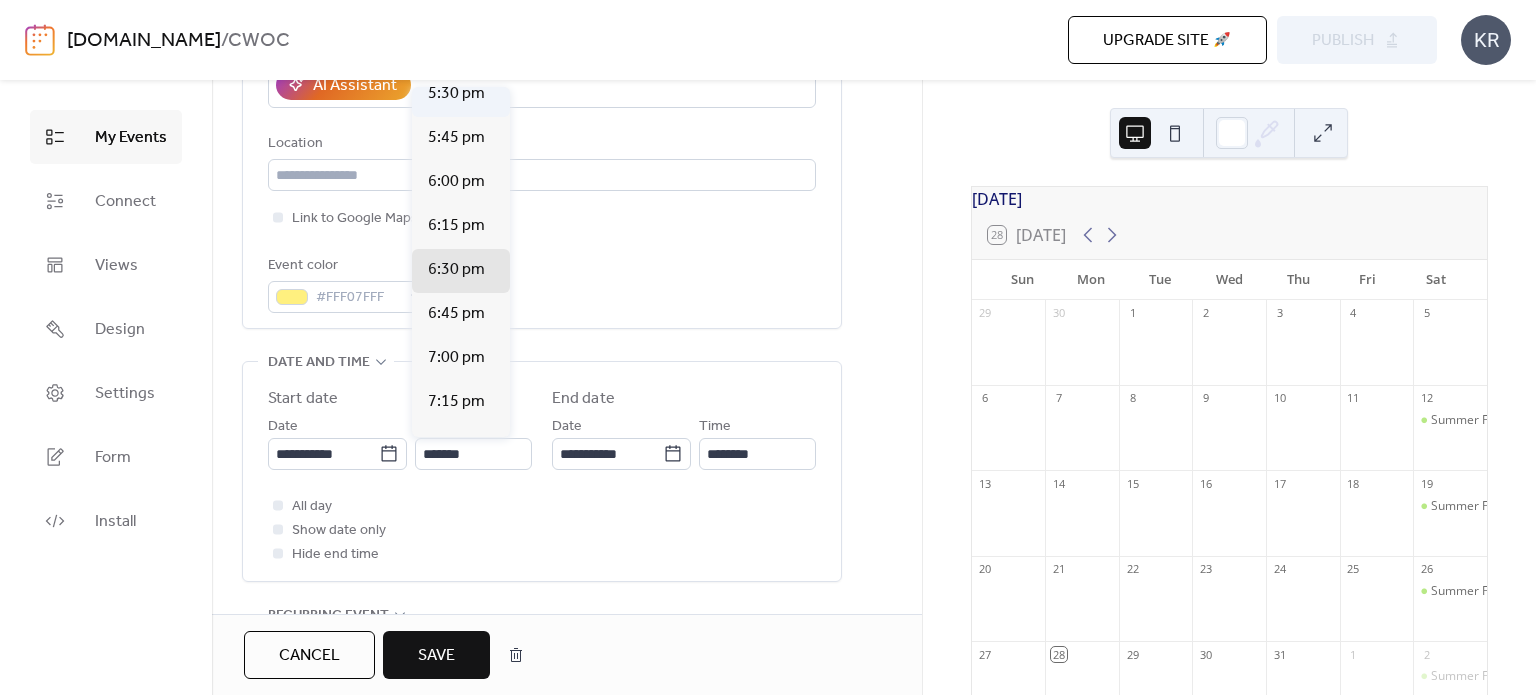 type on "*******" 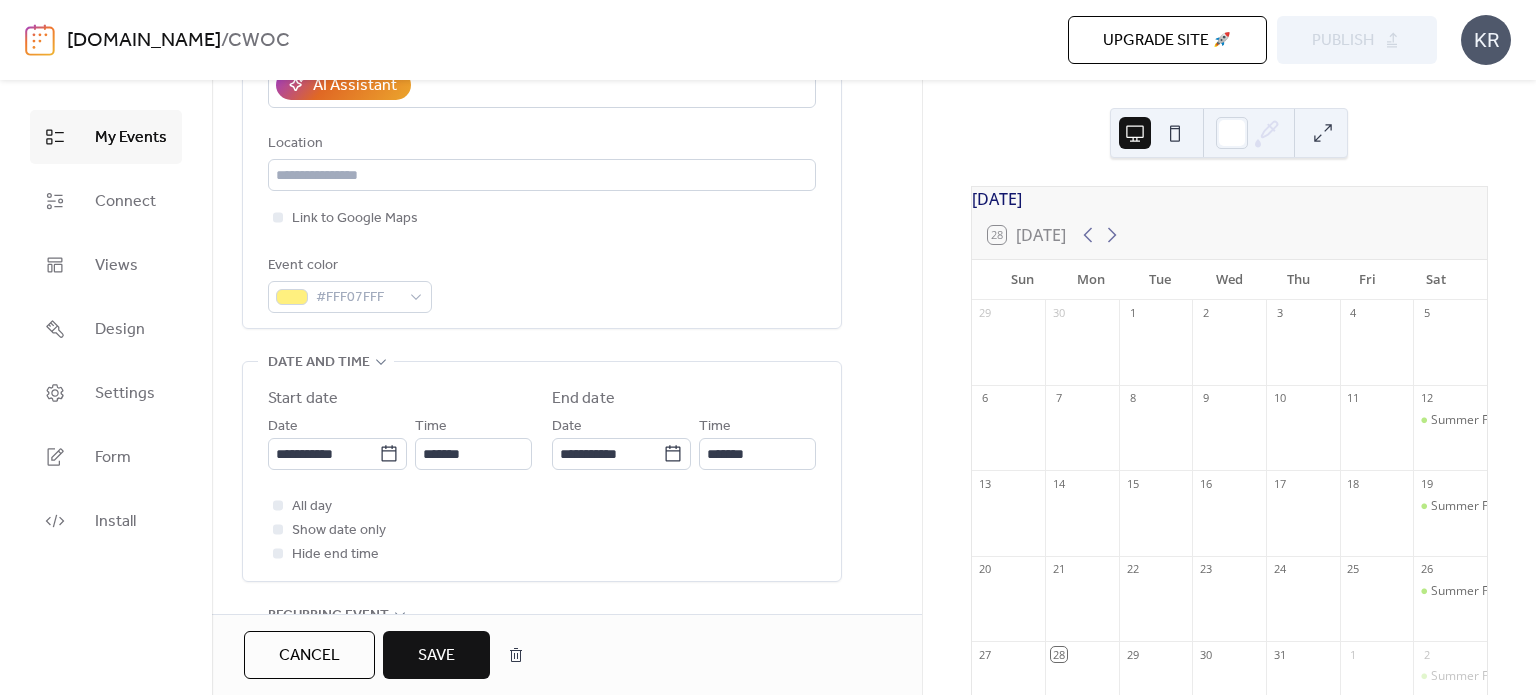 click on "Save" at bounding box center [436, 656] 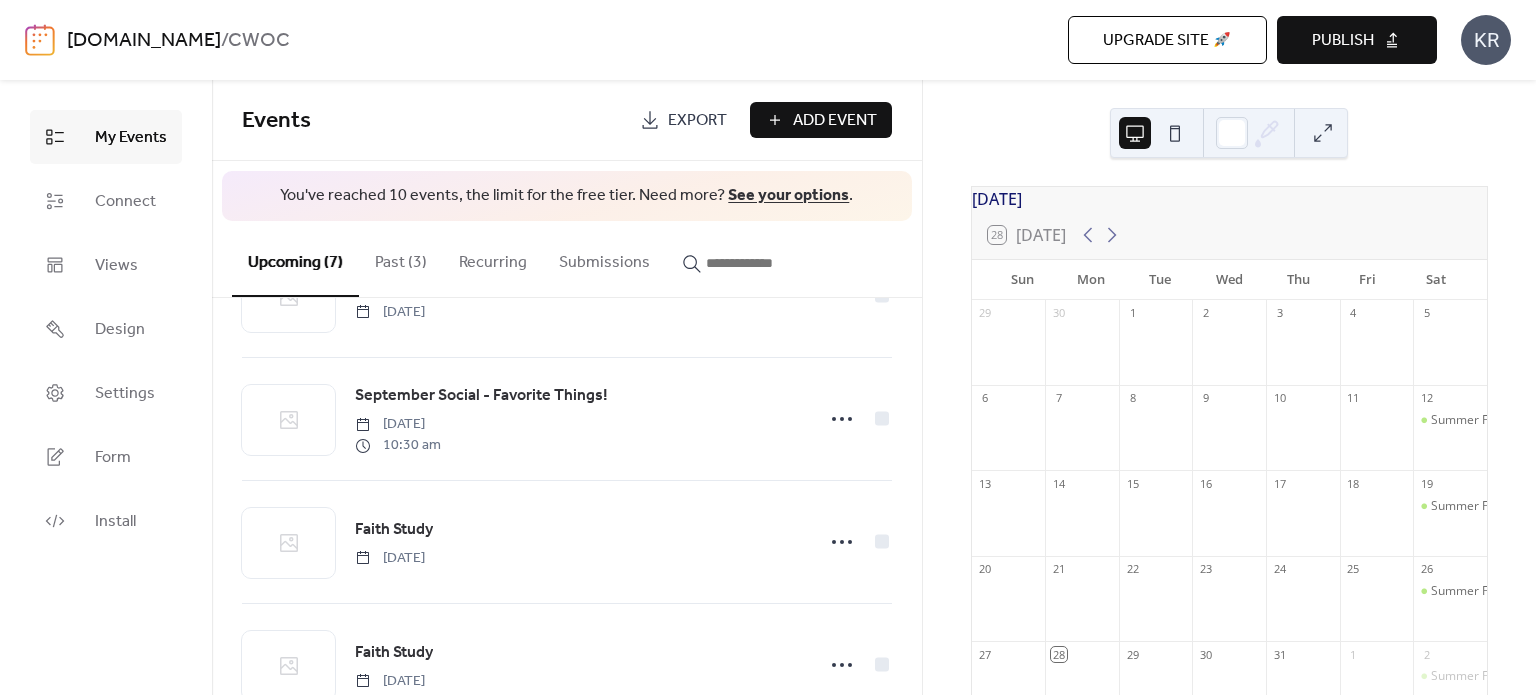 scroll, scrollTop: 463, scrollLeft: 0, axis: vertical 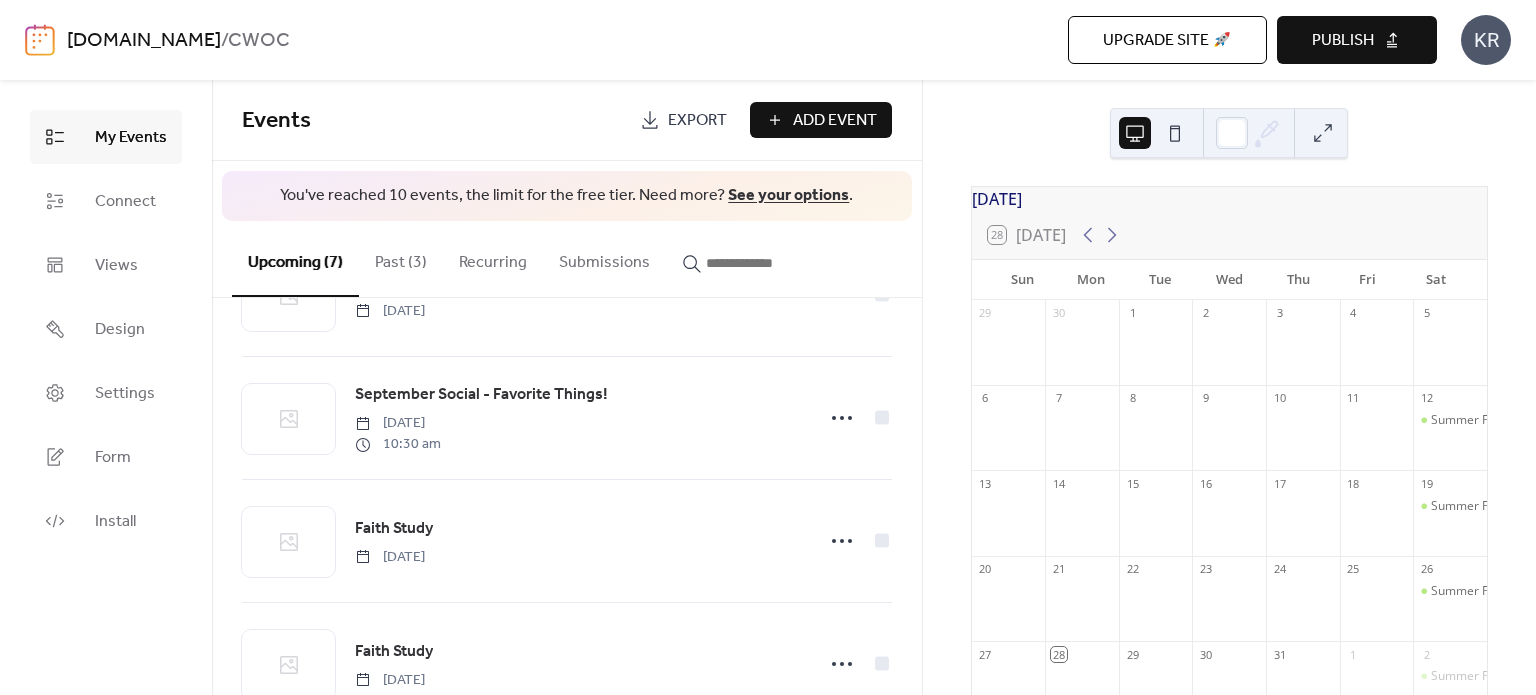 click on "Past (3)" at bounding box center [401, 258] 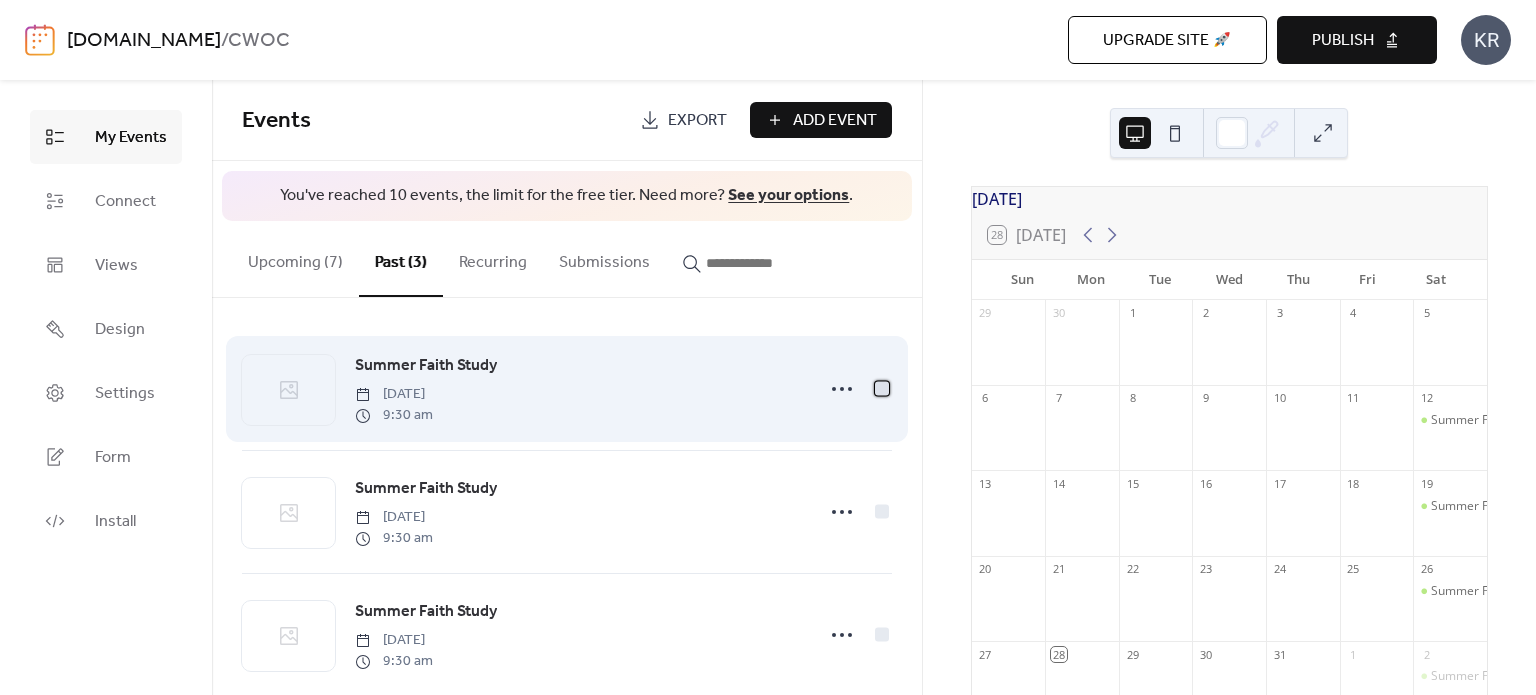 click at bounding box center (882, 389) 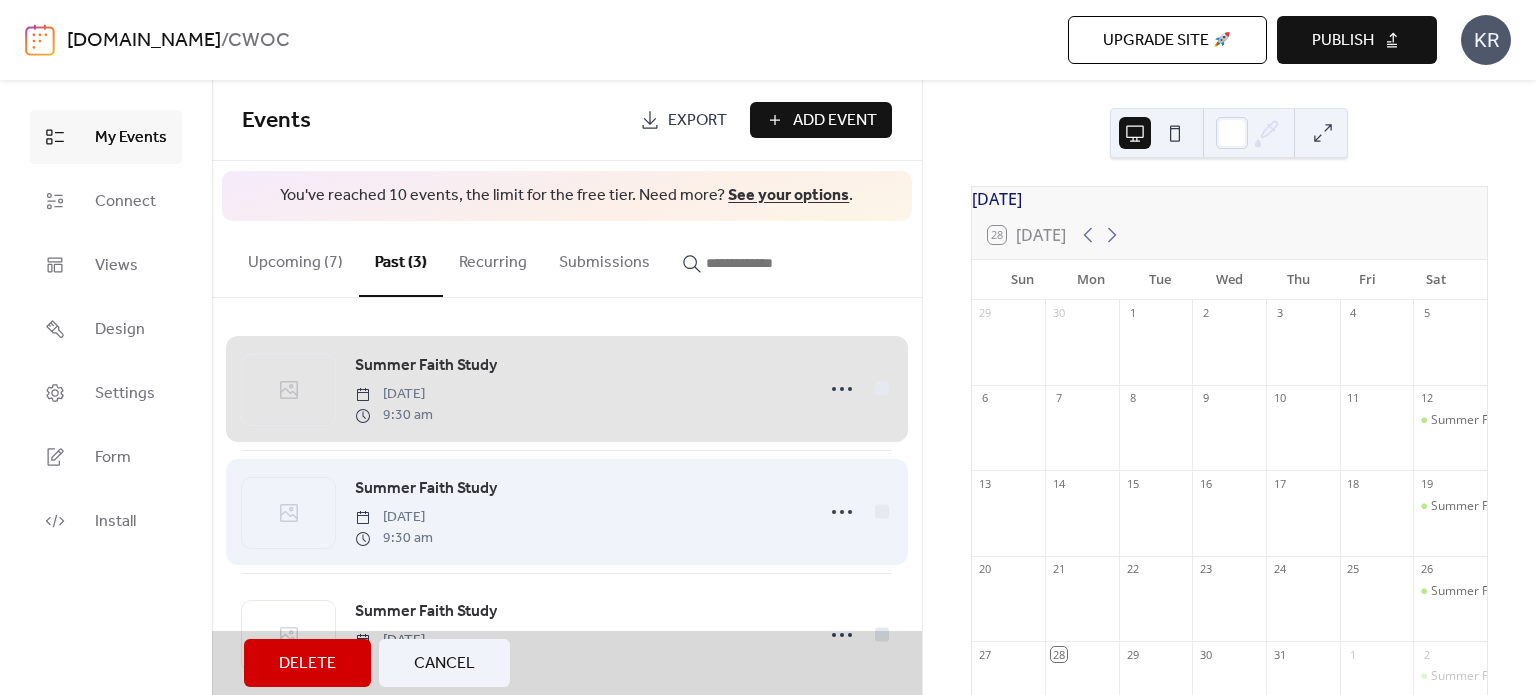 click on "Summer Faith Study [DATE] 9:30 am" at bounding box center (567, 511) 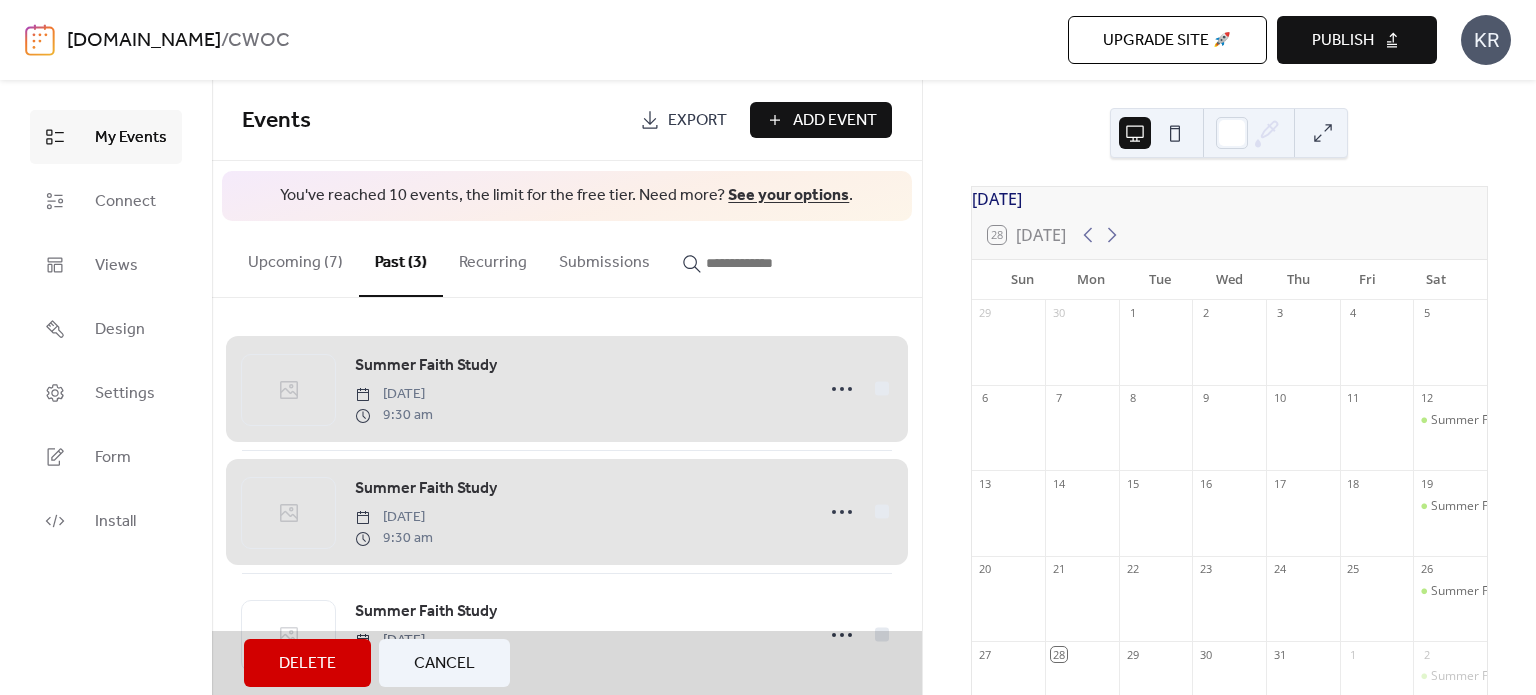 scroll, scrollTop: 31, scrollLeft: 0, axis: vertical 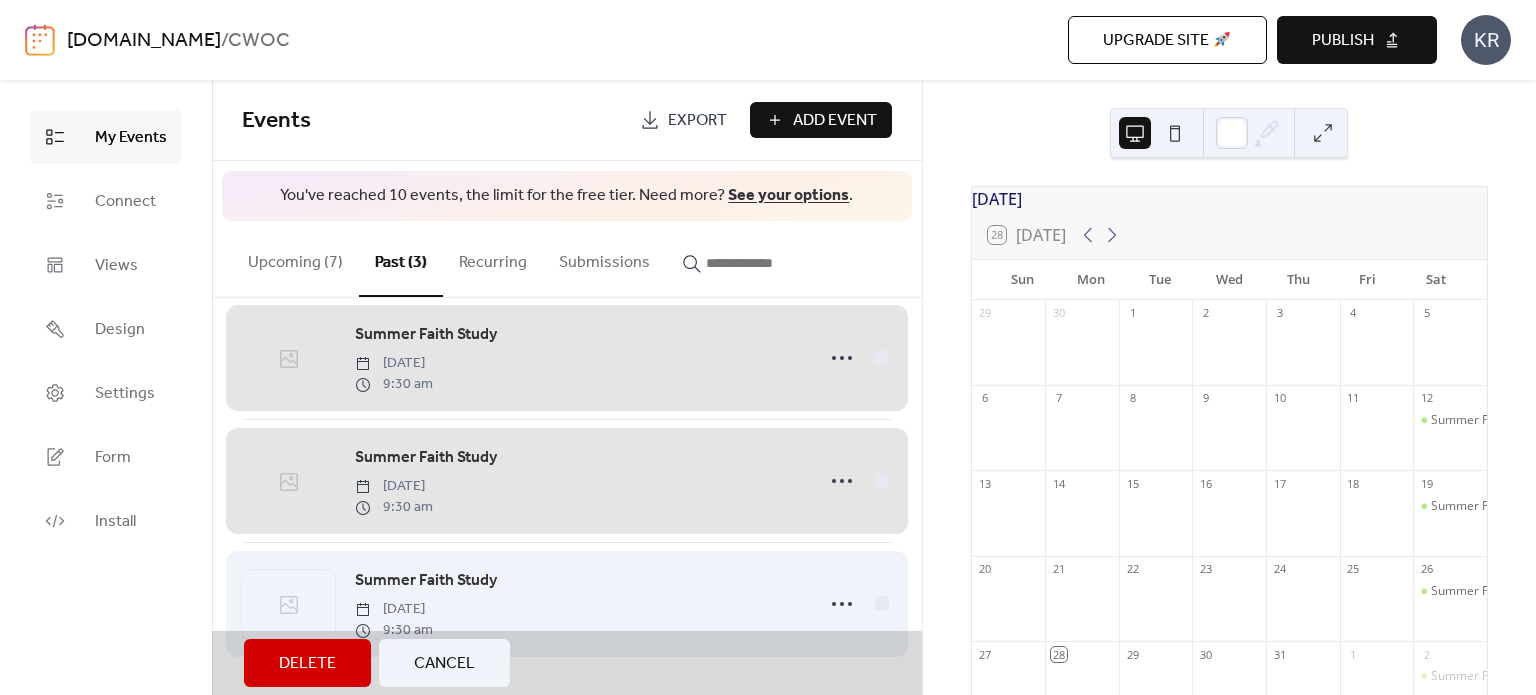 click on "Summer Faith Study [DATE] 9:30 am" at bounding box center (567, 603) 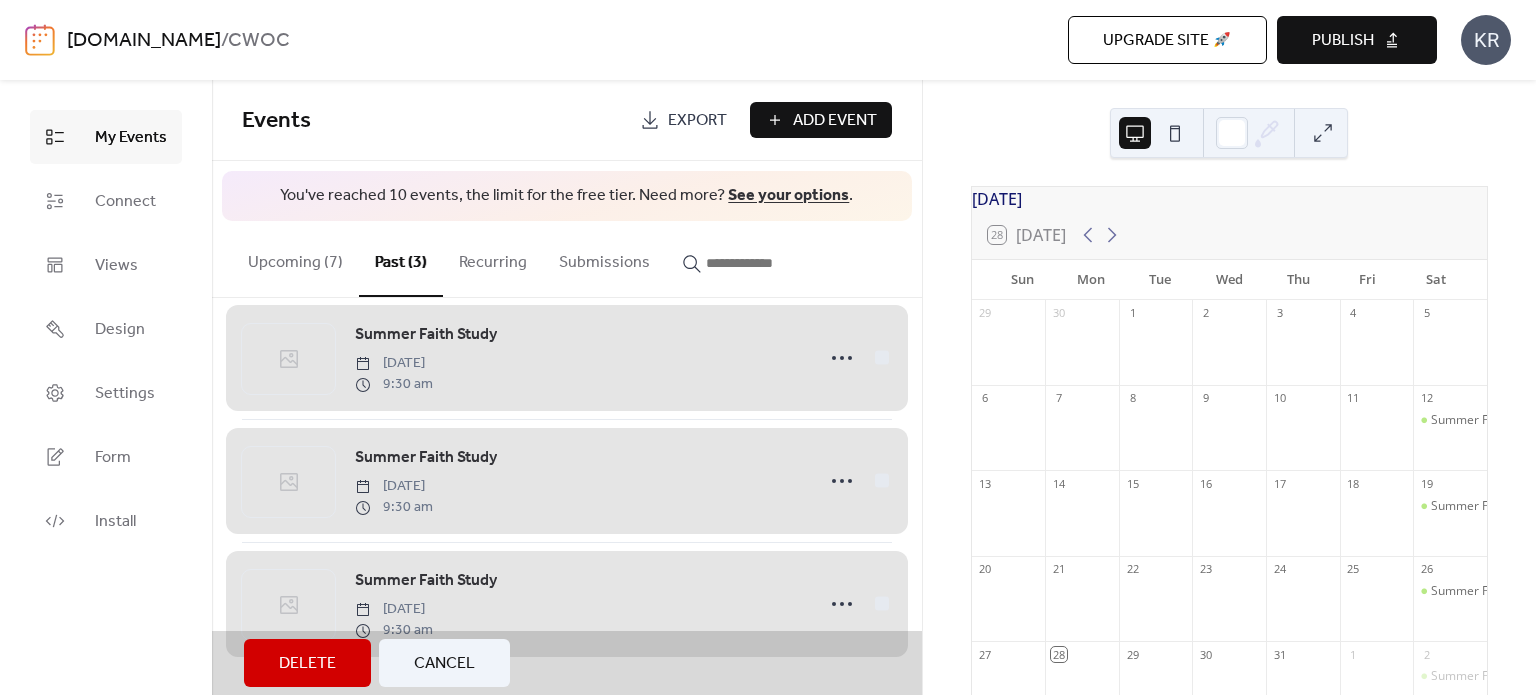 click on "Delete" at bounding box center [307, 664] 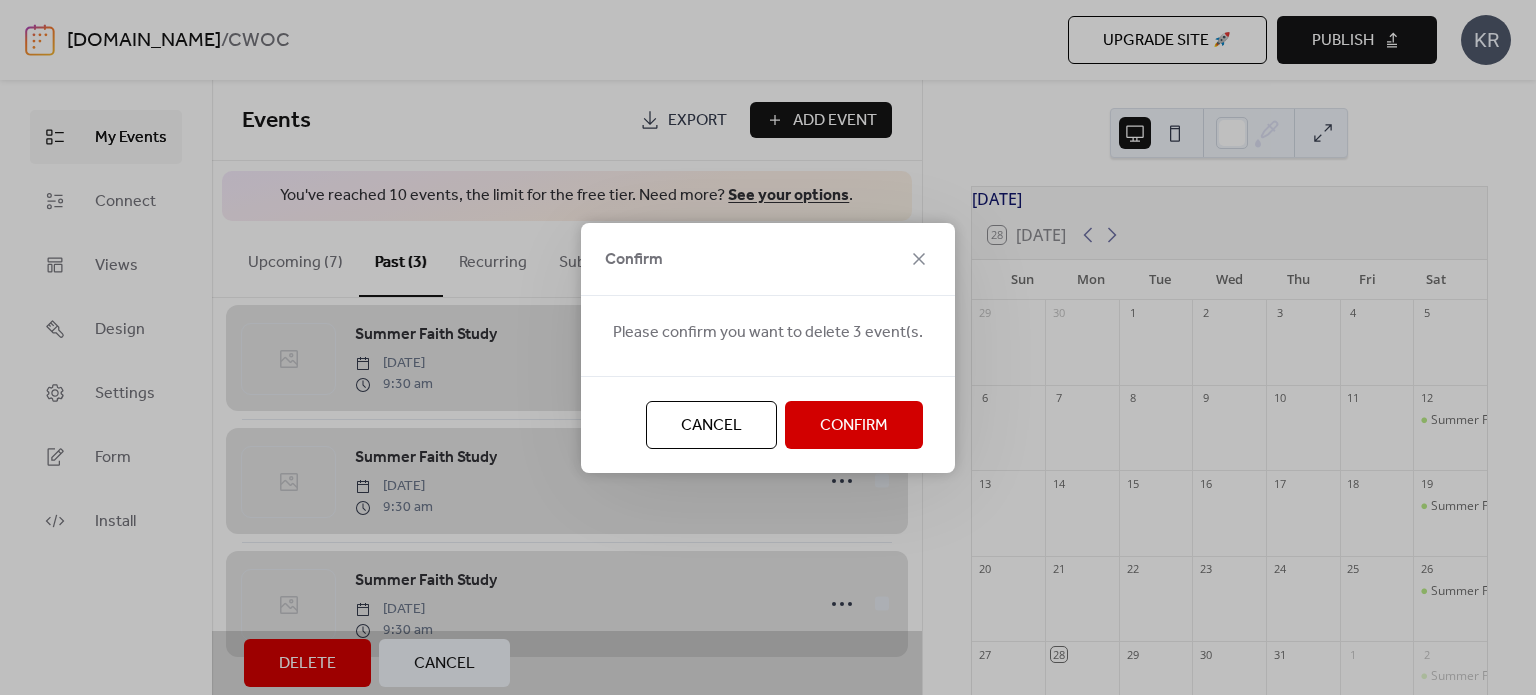 click on "Cancel Confirm" at bounding box center (768, 424) 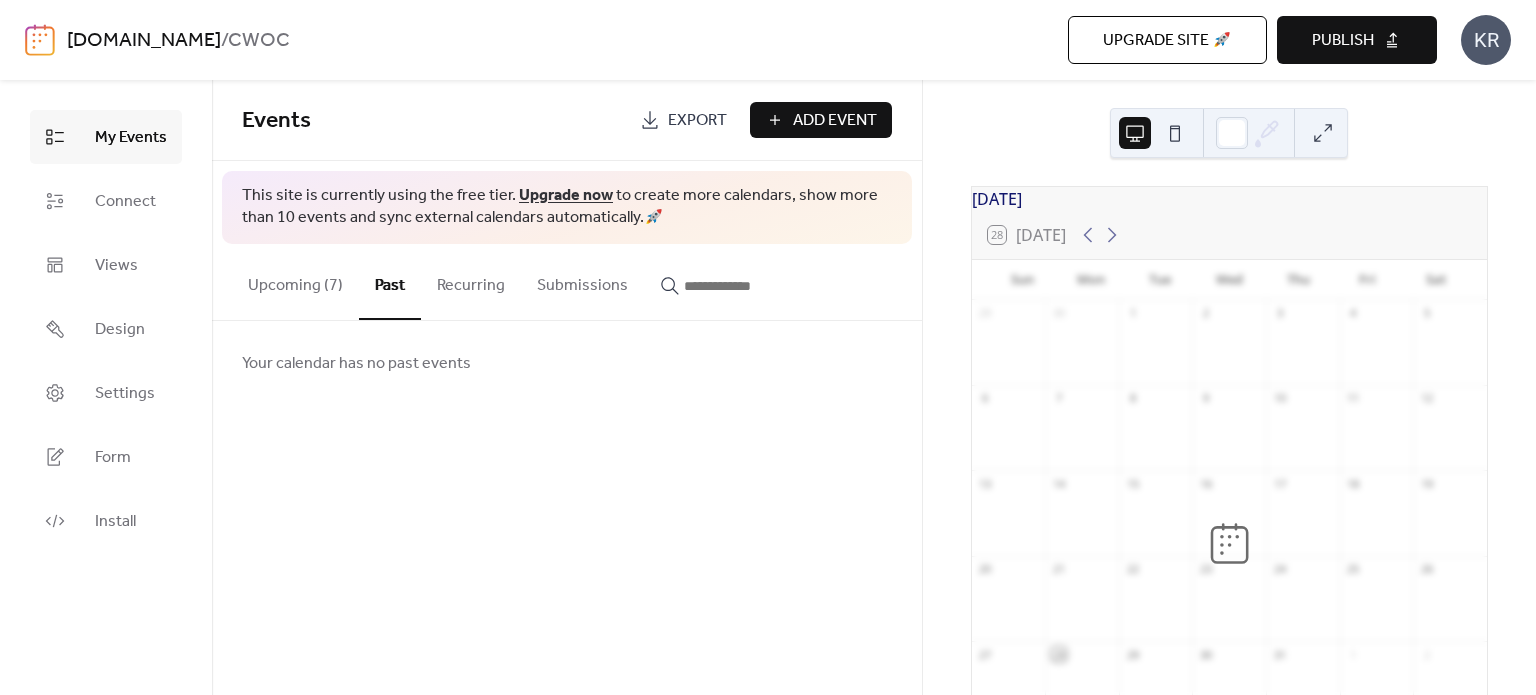 scroll, scrollTop: 0, scrollLeft: 0, axis: both 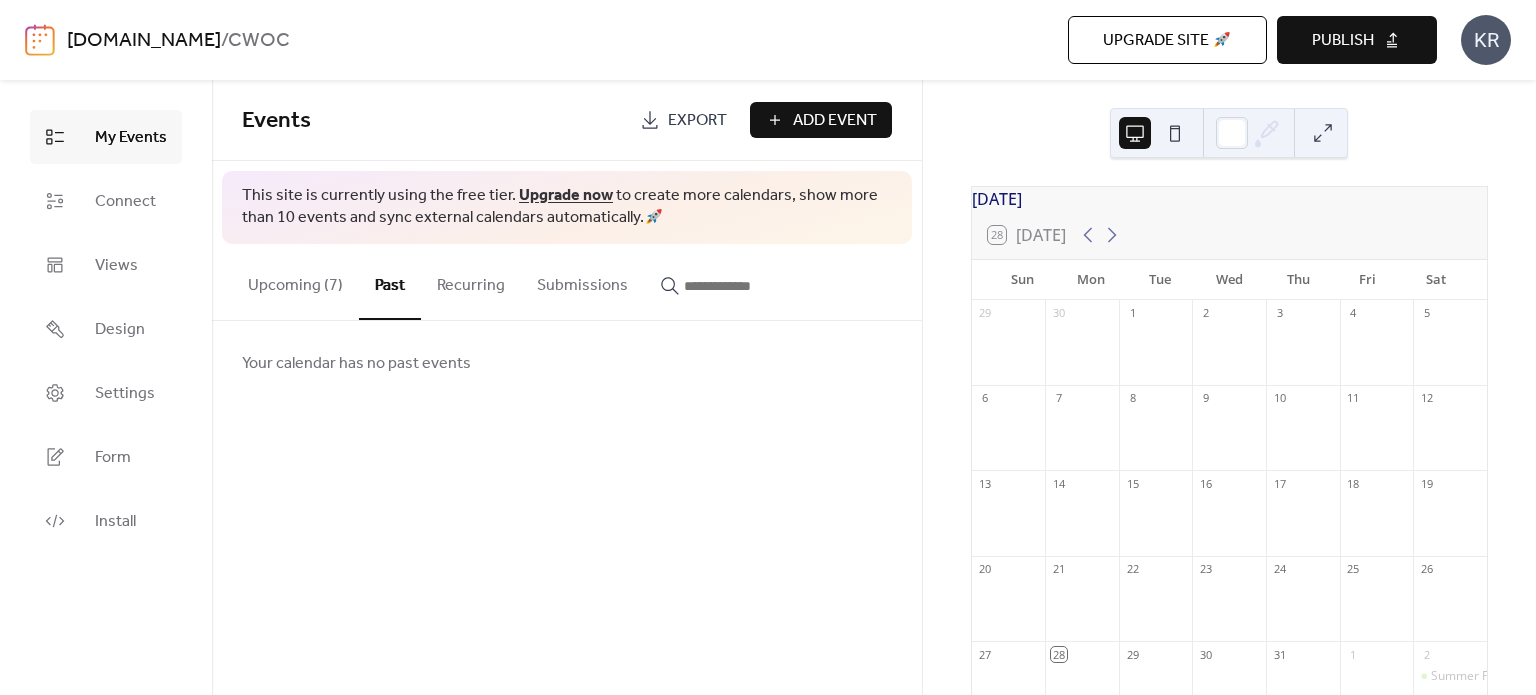 click on "Upcoming (7)" at bounding box center [295, 281] 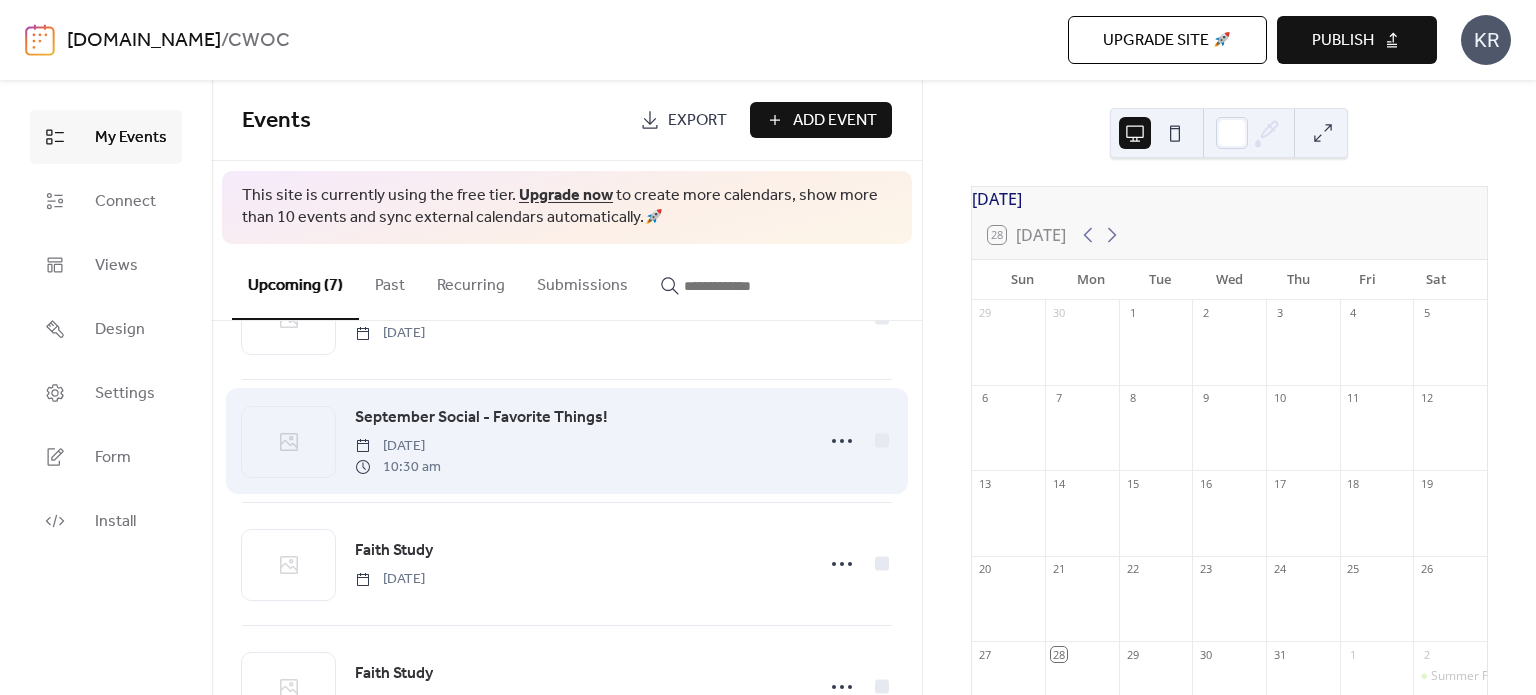 scroll, scrollTop: 545, scrollLeft: 0, axis: vertical 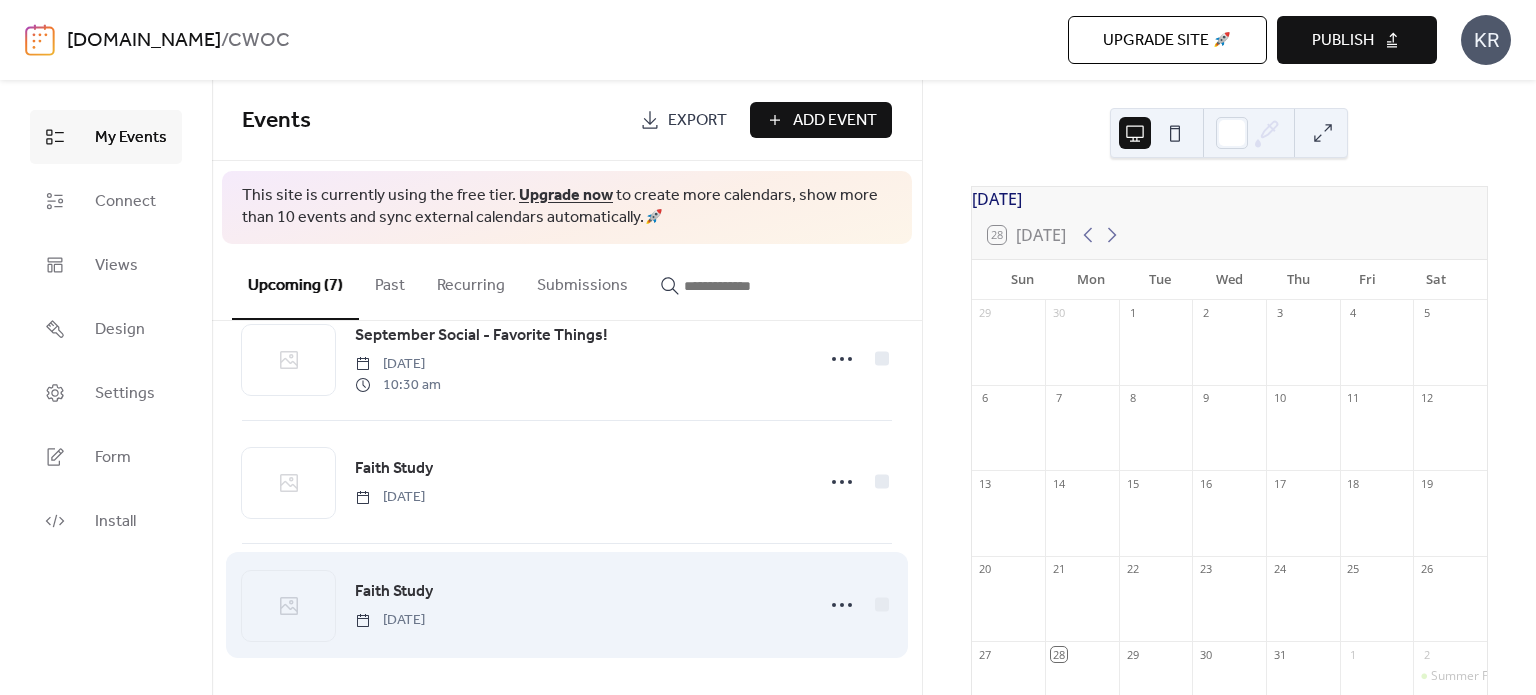 click on "Faith Study [DATE]" at bounding box center (578, 604) 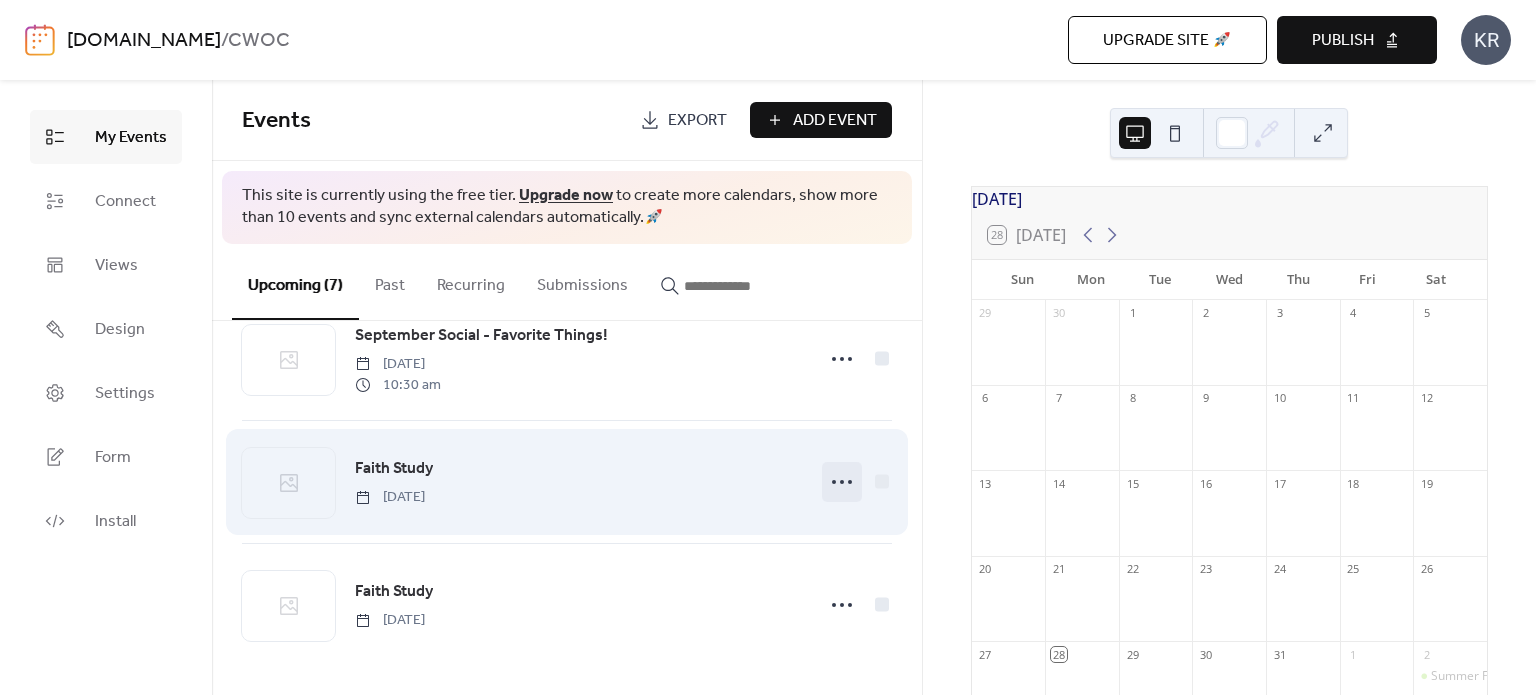 click 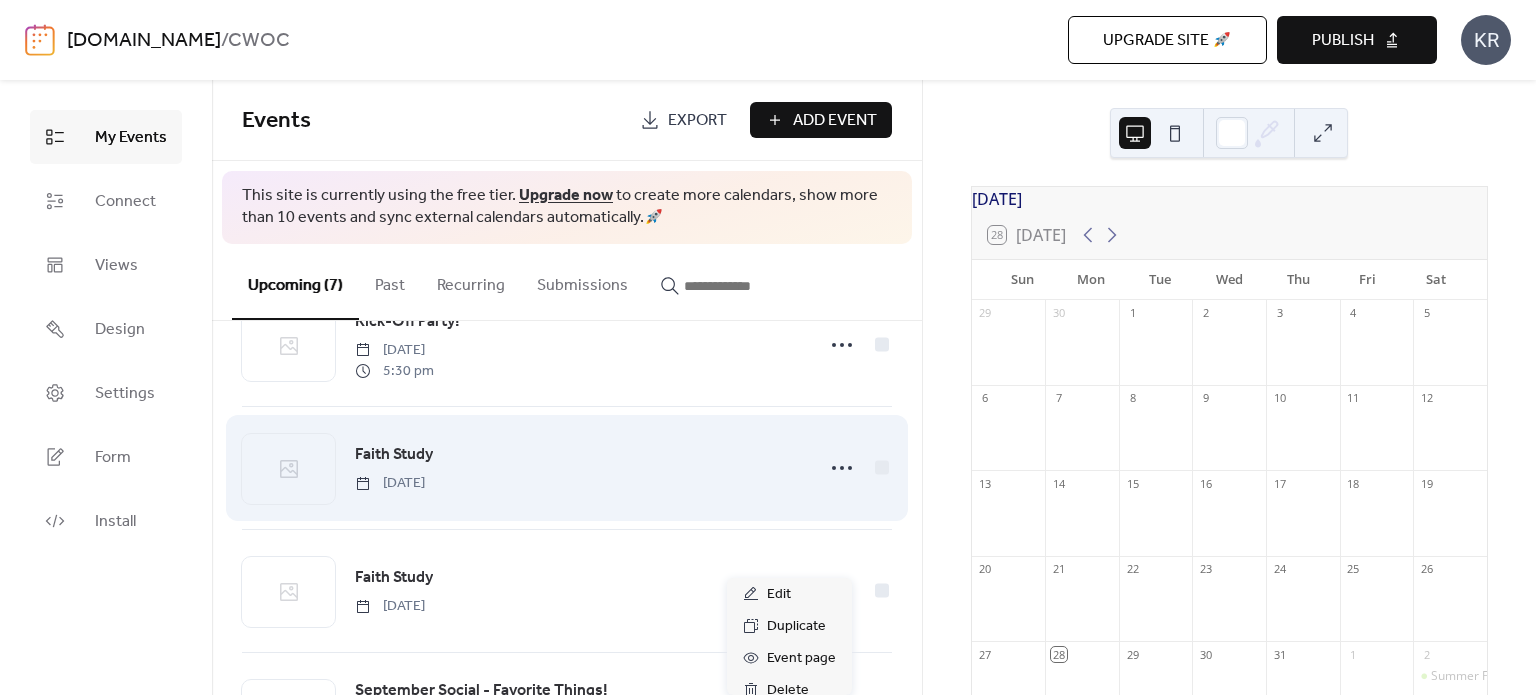 scroll, scrollTop: 188, scrollLeft: 0, axis: vertical 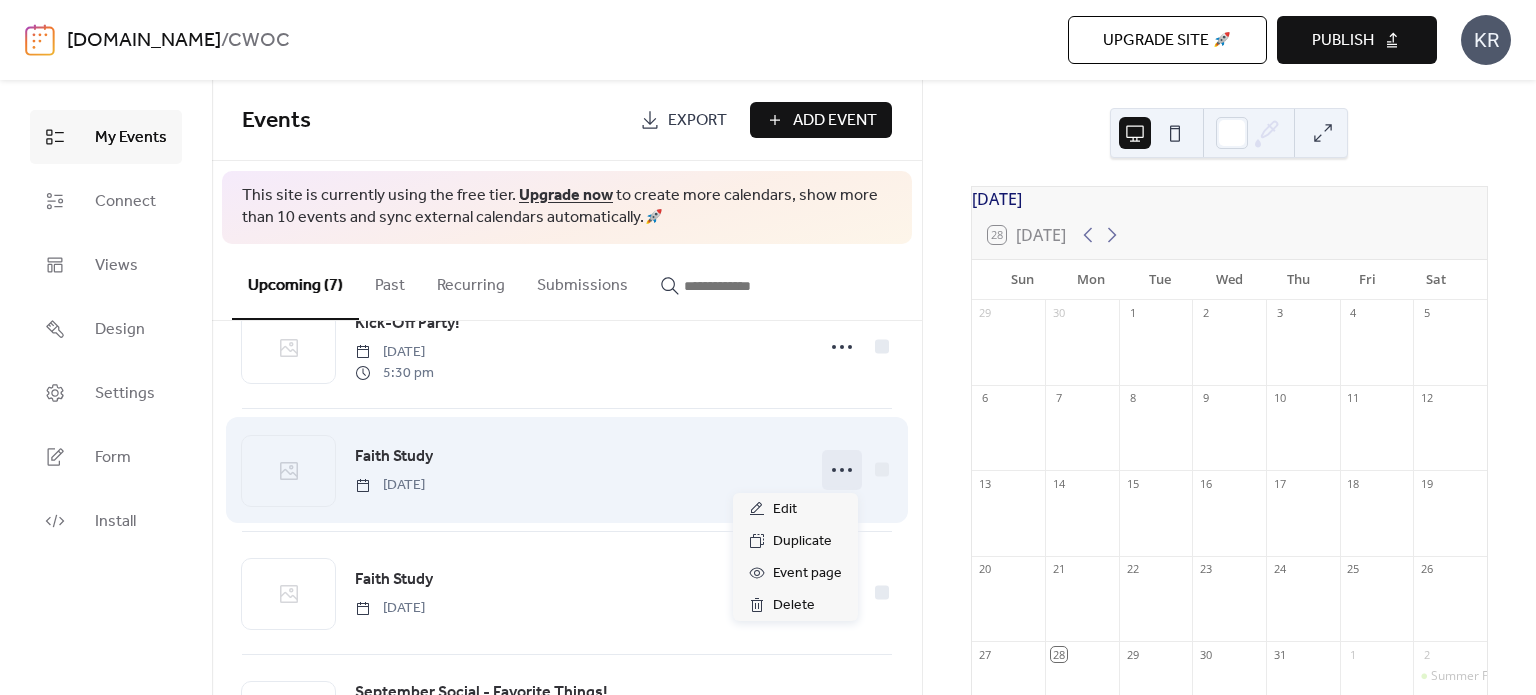 click 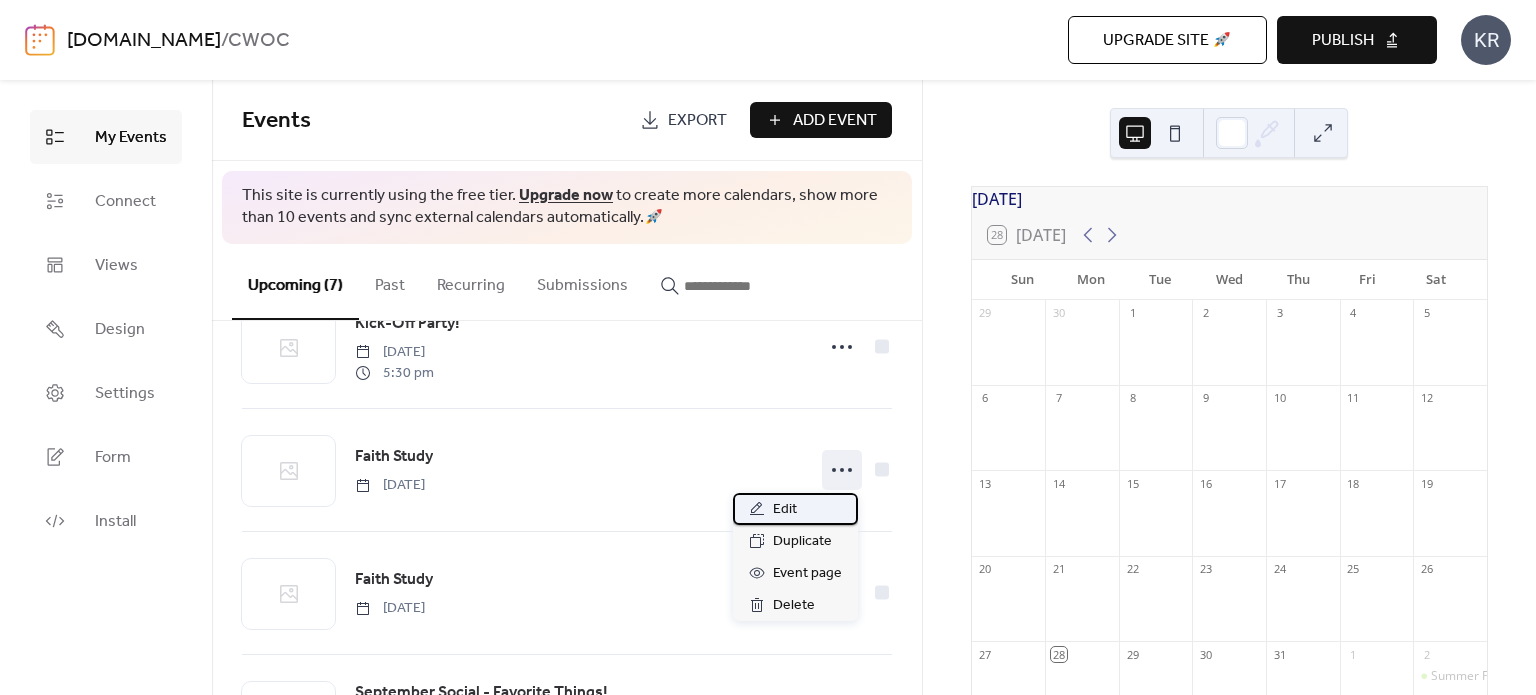click on "Edit" at bounding box center (795, 509) 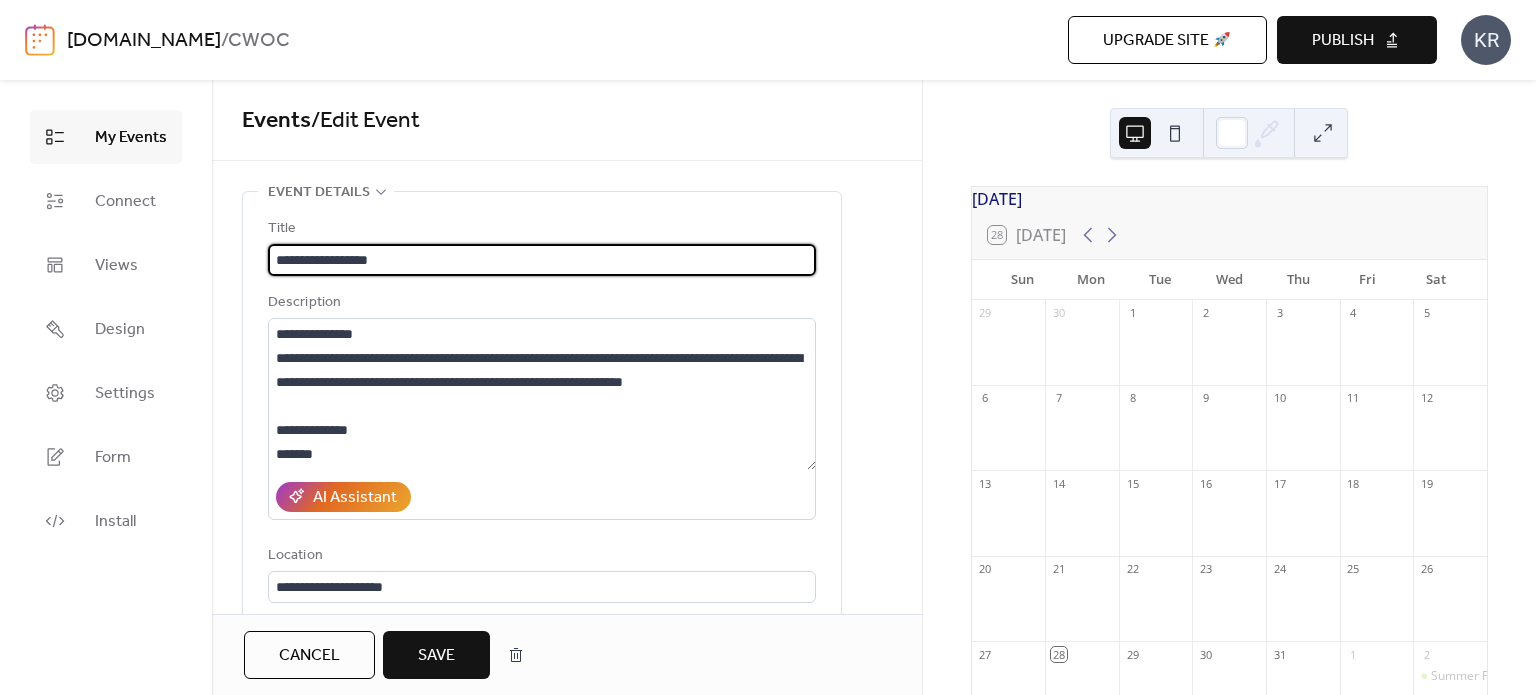 type on "**********" 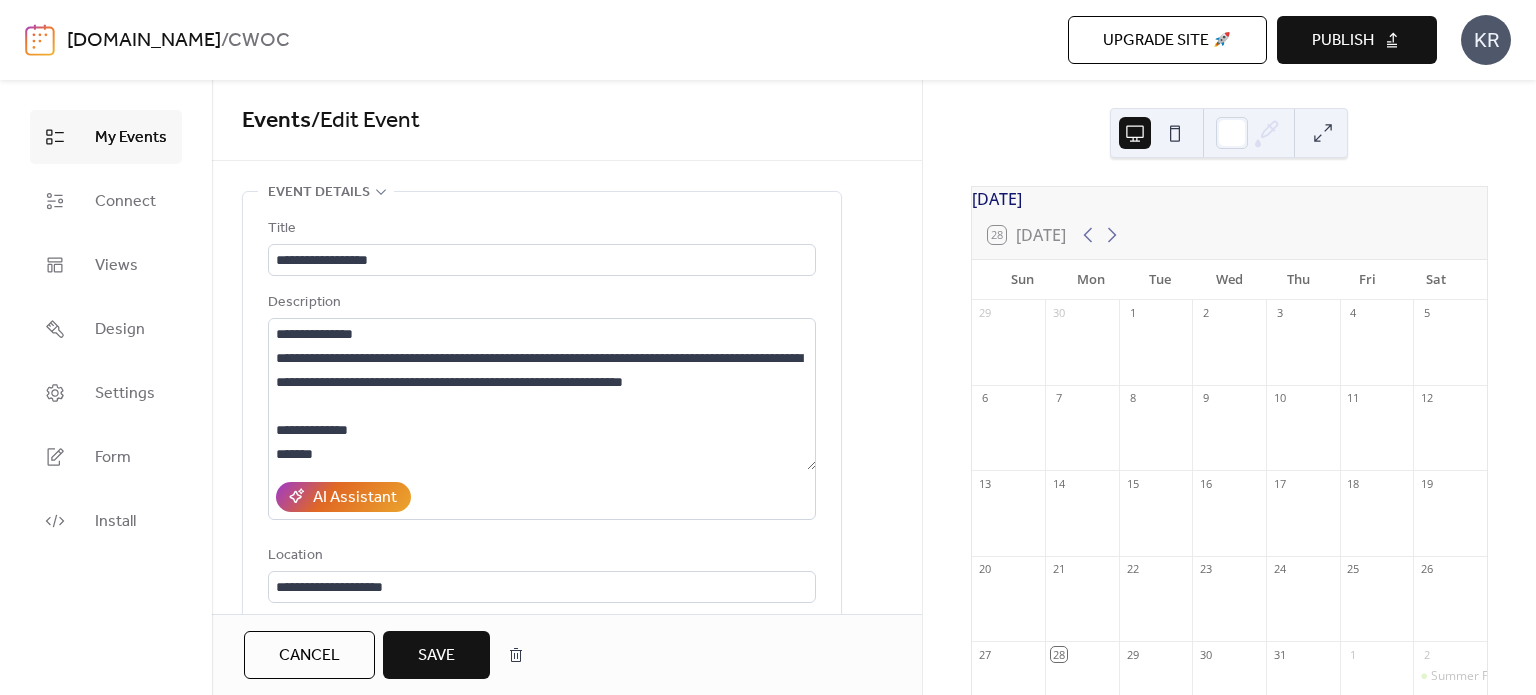 click on "Save" at bounding box center [436, 656] 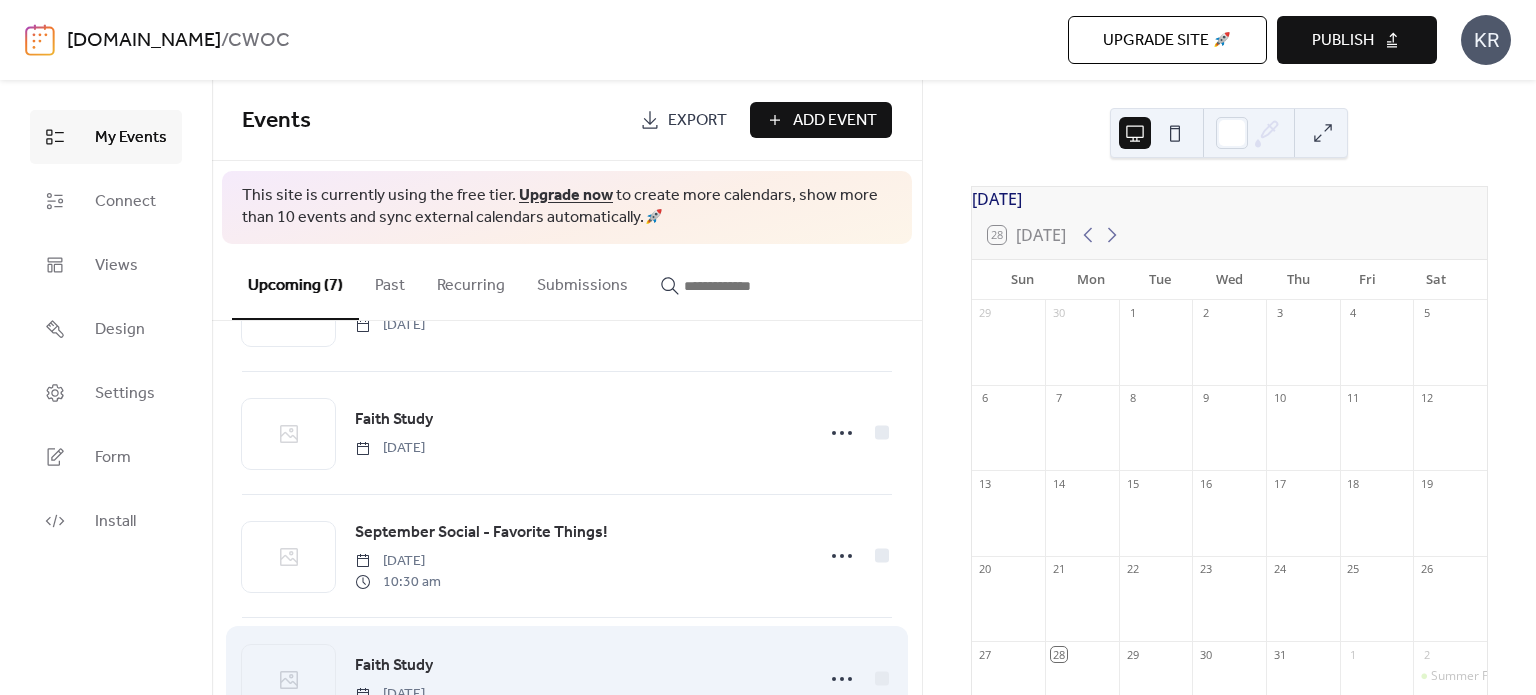 scroll, scrollTop: 341, scrollLeft: 0, axis: vertical 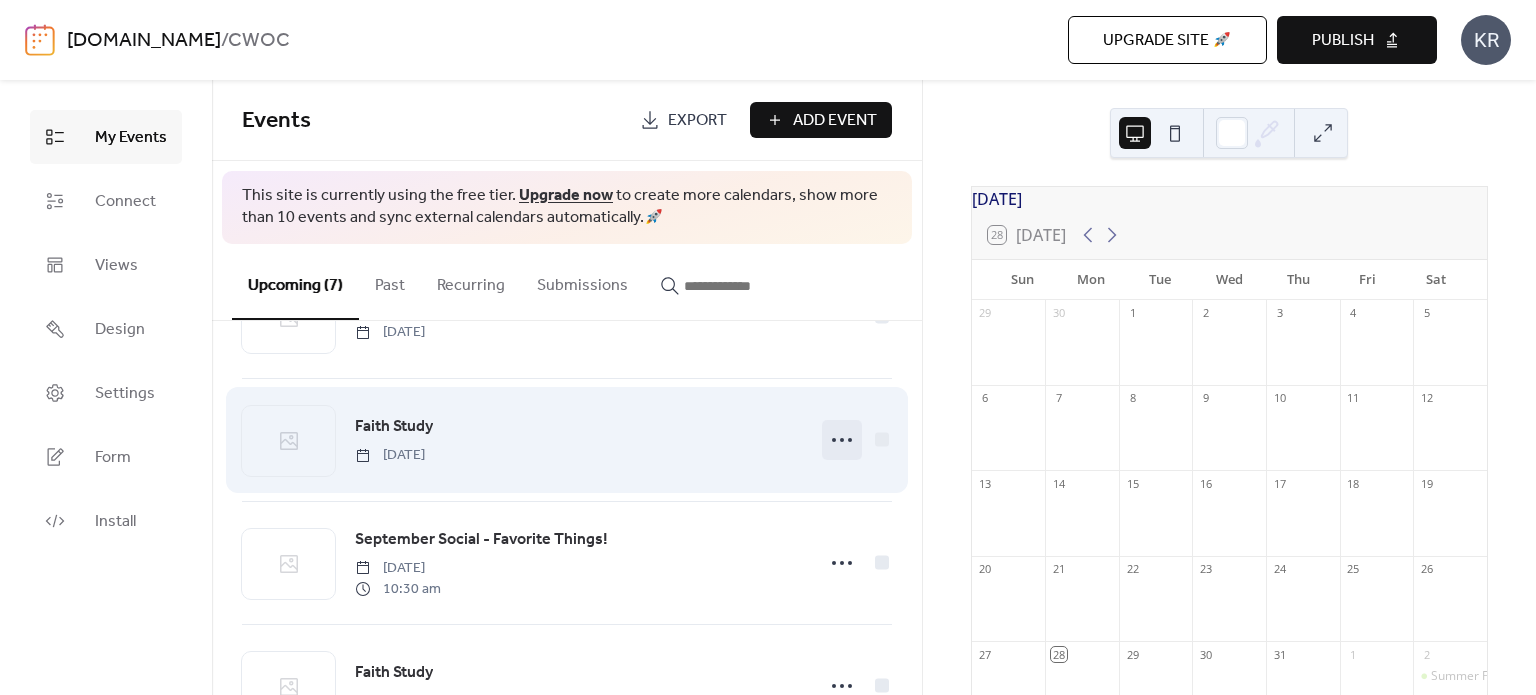 click 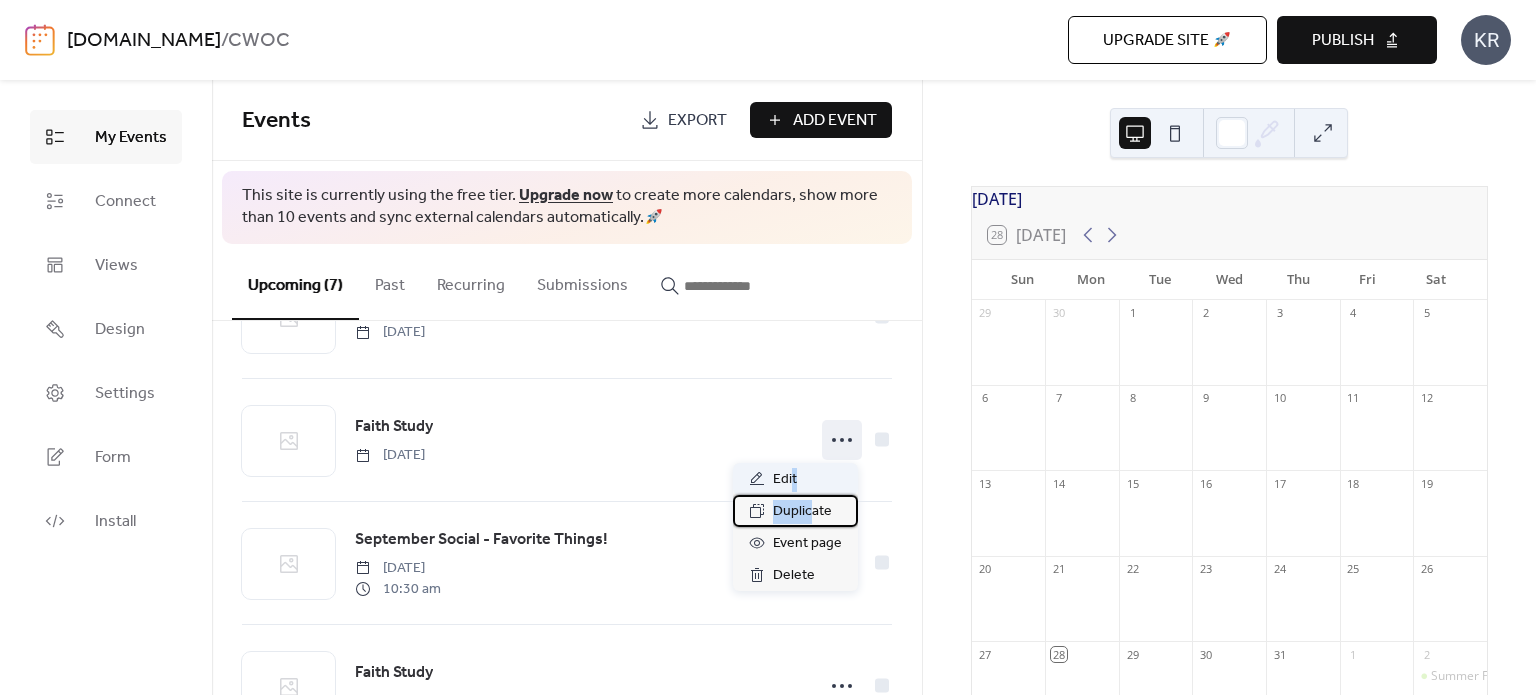 drag, startPoint x: 814, startPoint y: 496, endPoint x: 793, endPoint y: 488, distance: 22.472204 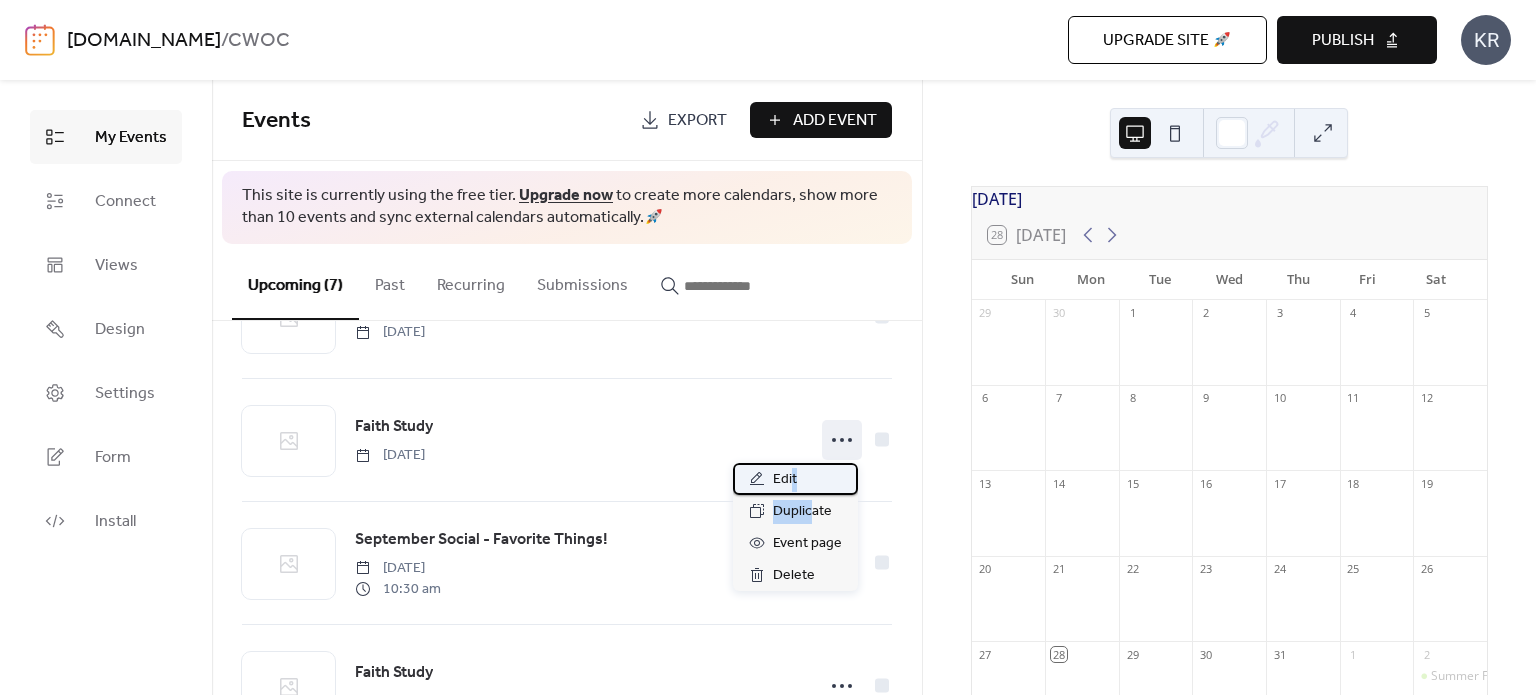 click on "Edit" at bounding box center (795, 479) 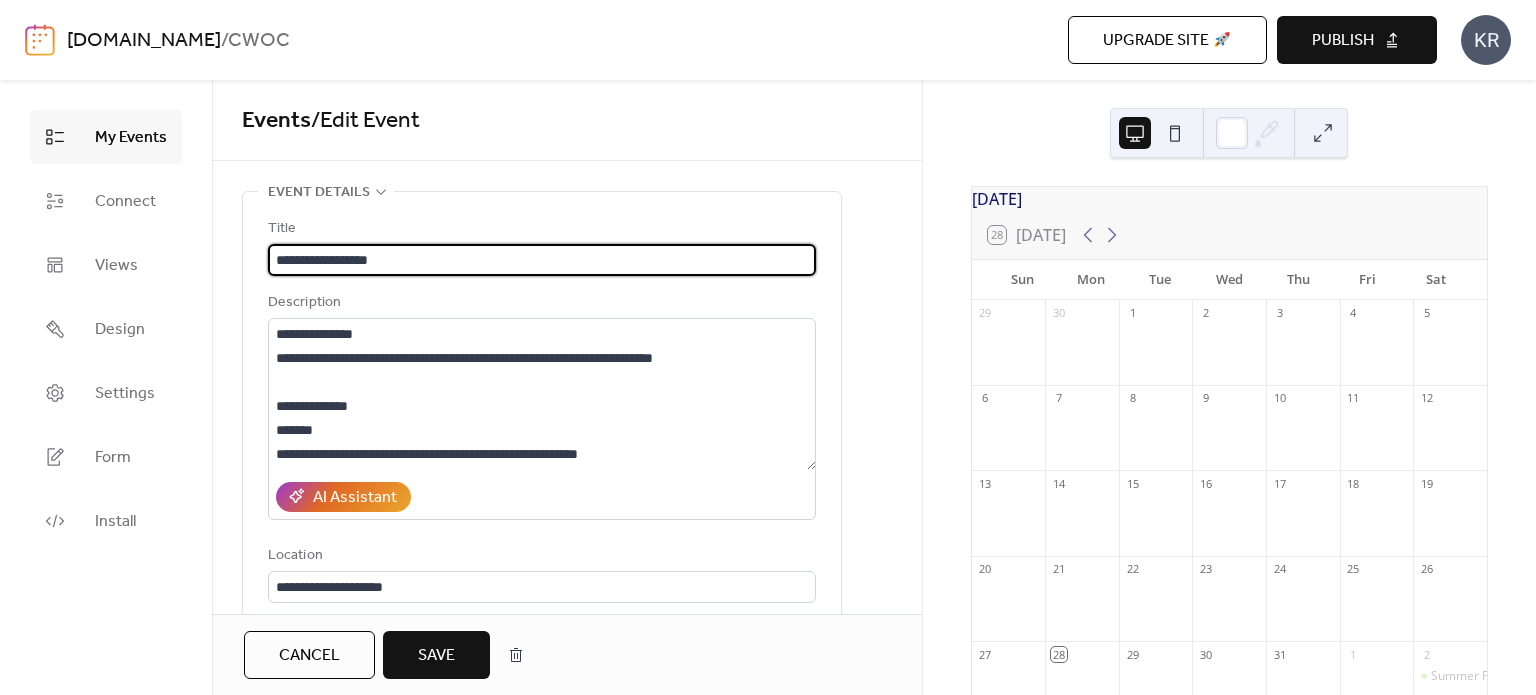 type on "**********" 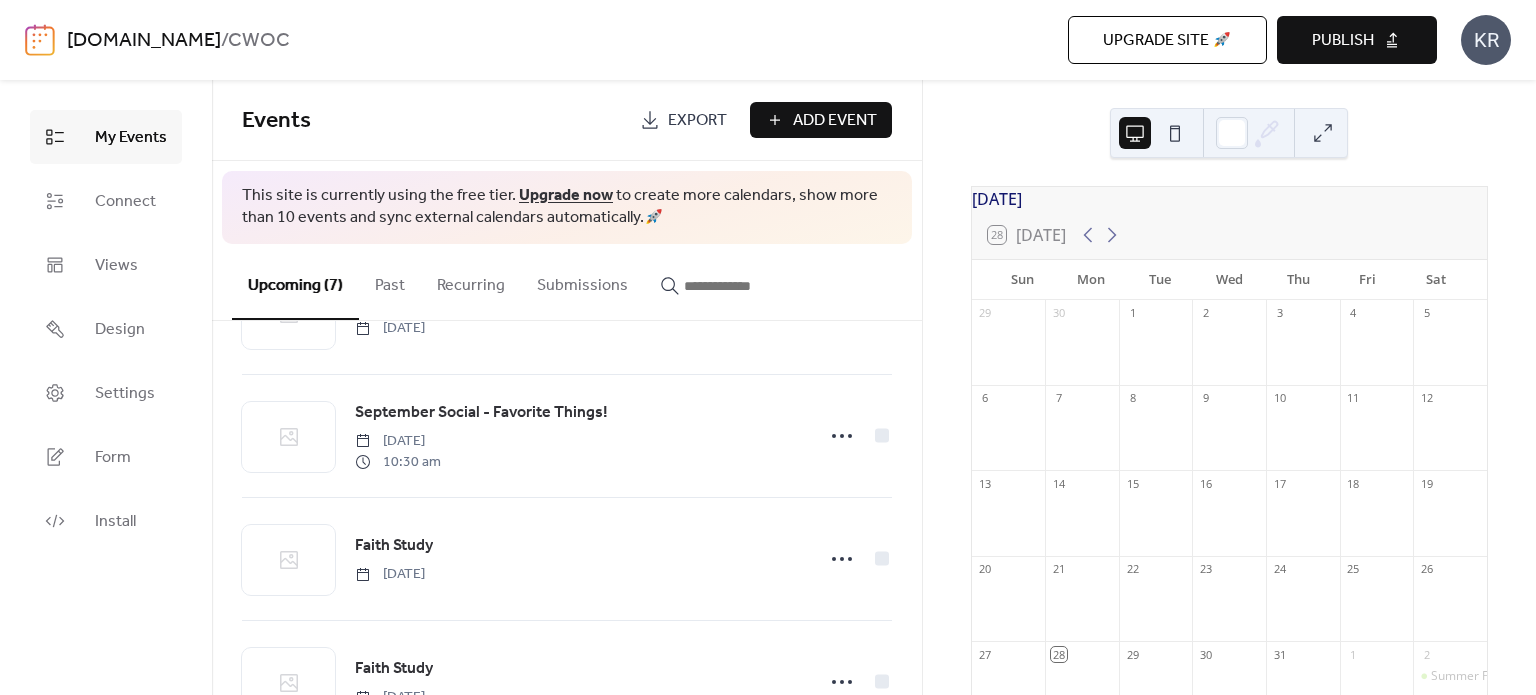 scroll, scrollTop: 469, scrollLeft: 0, axis: vertical 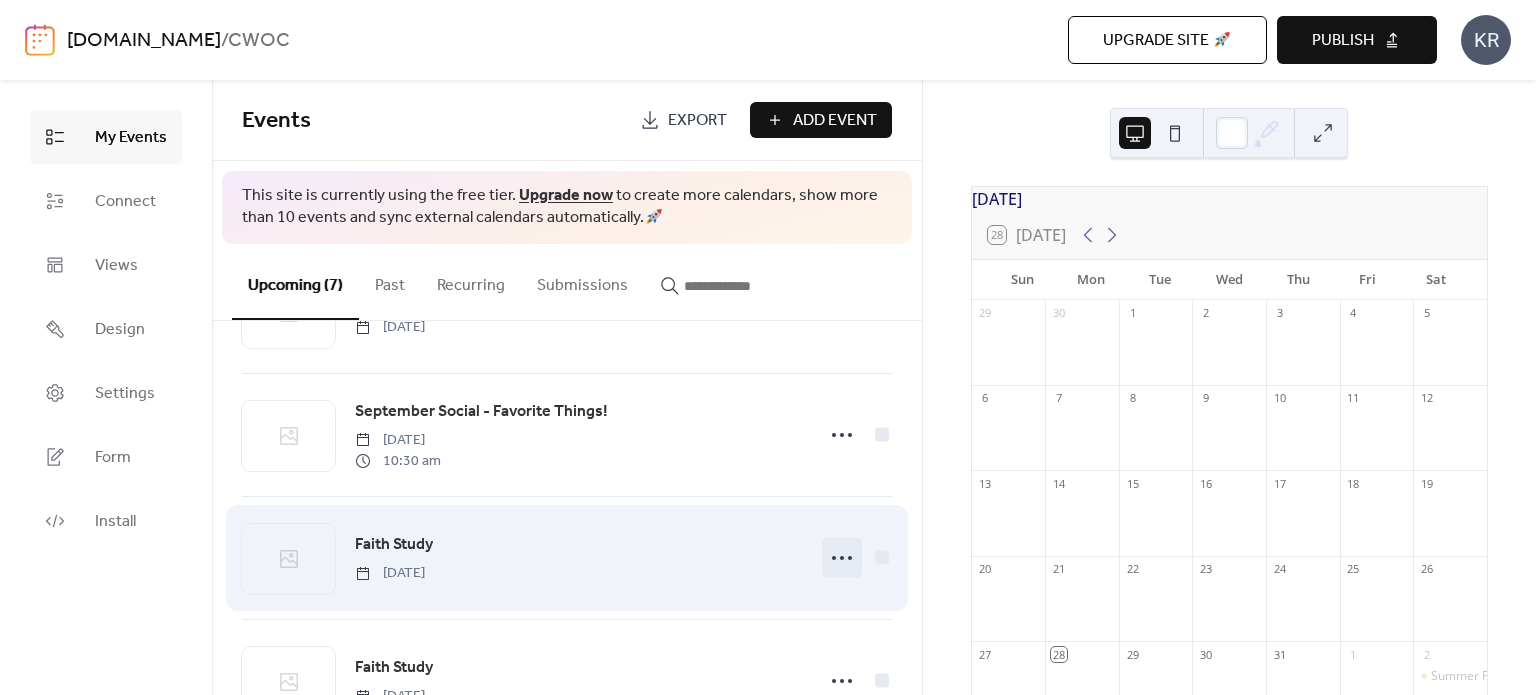 click 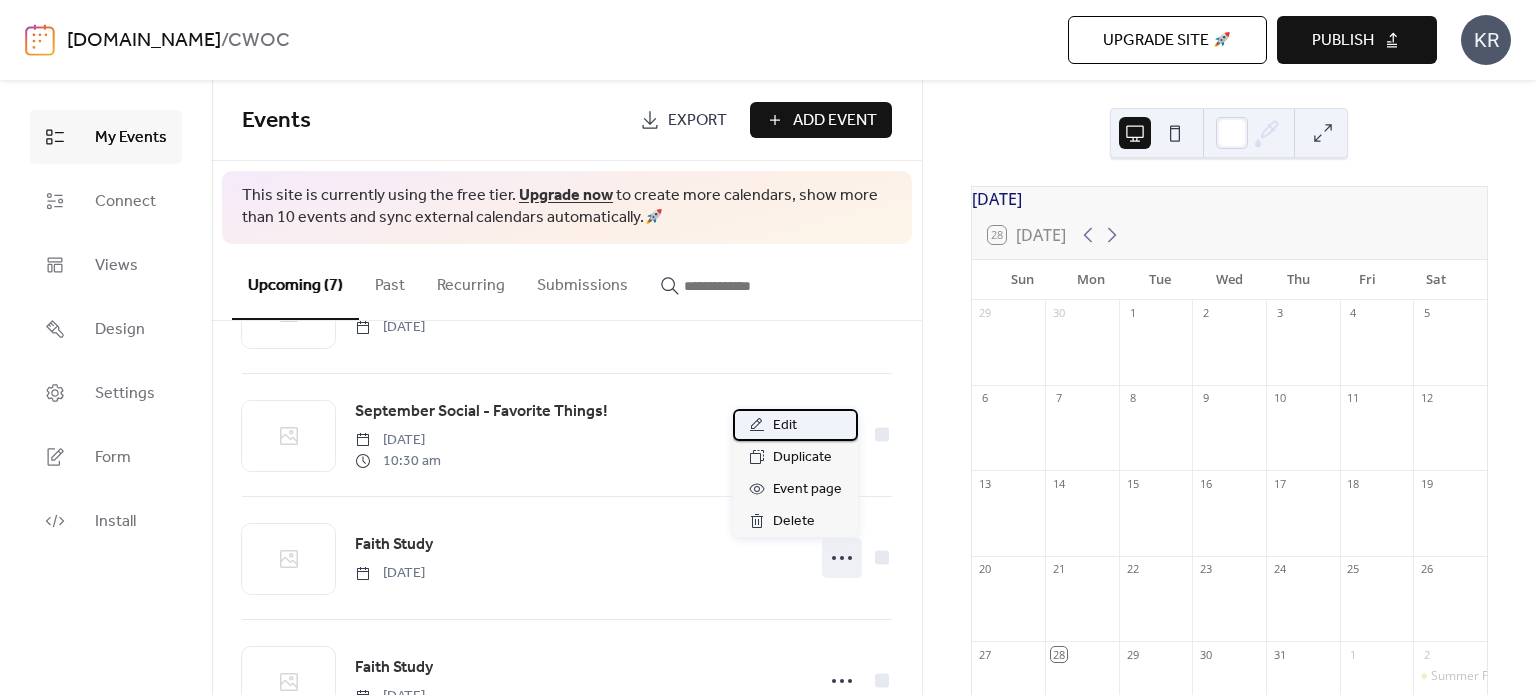 click on "Edit" at bounding box center (795, 425) 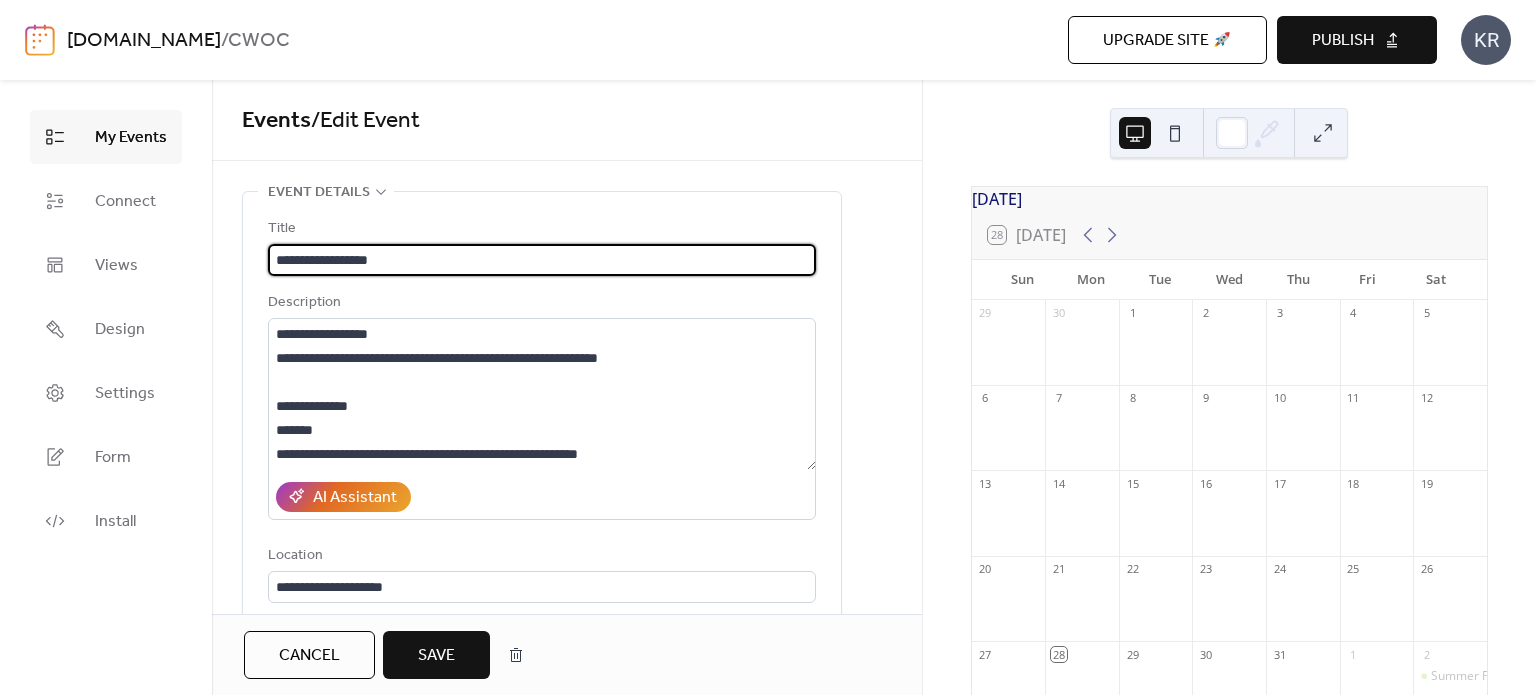 type on "**********" 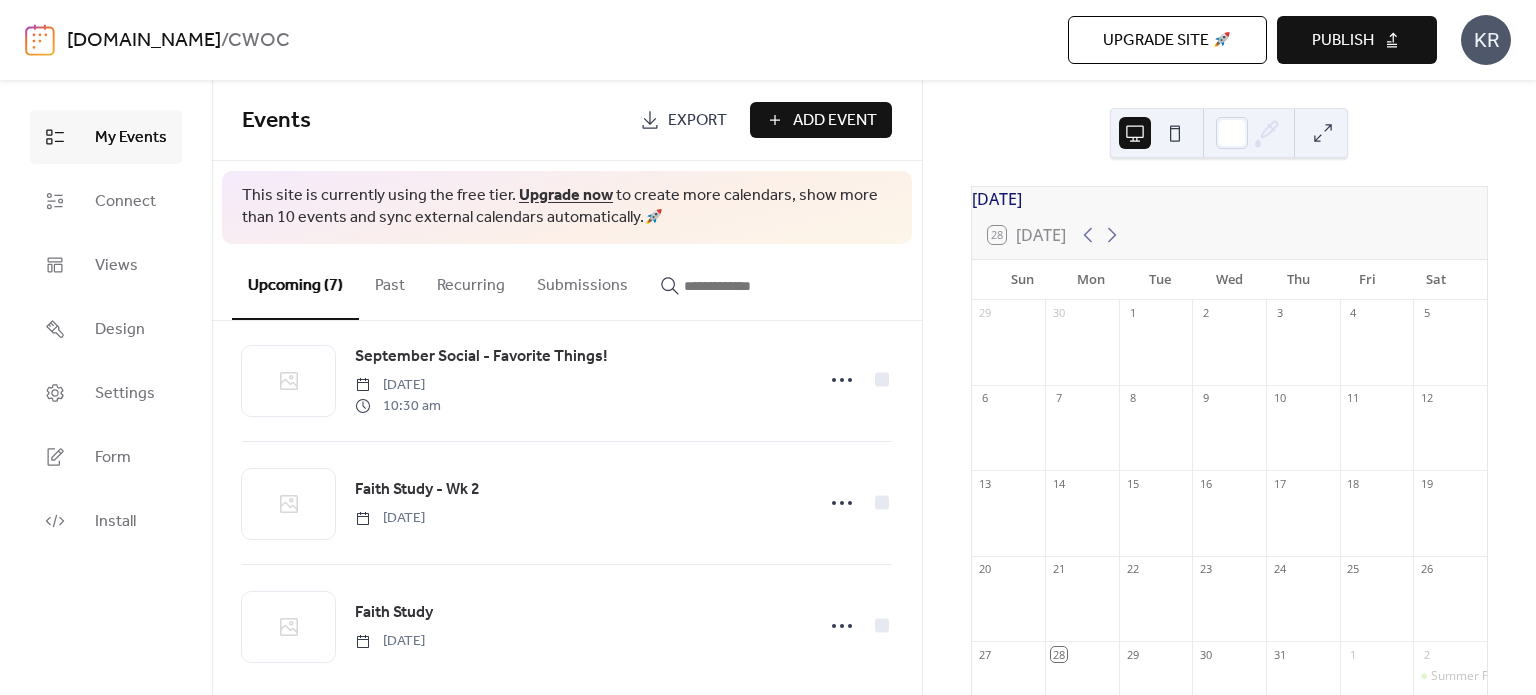scroll, scrollTop: 545, scrollLeft: 0, axis: vertical 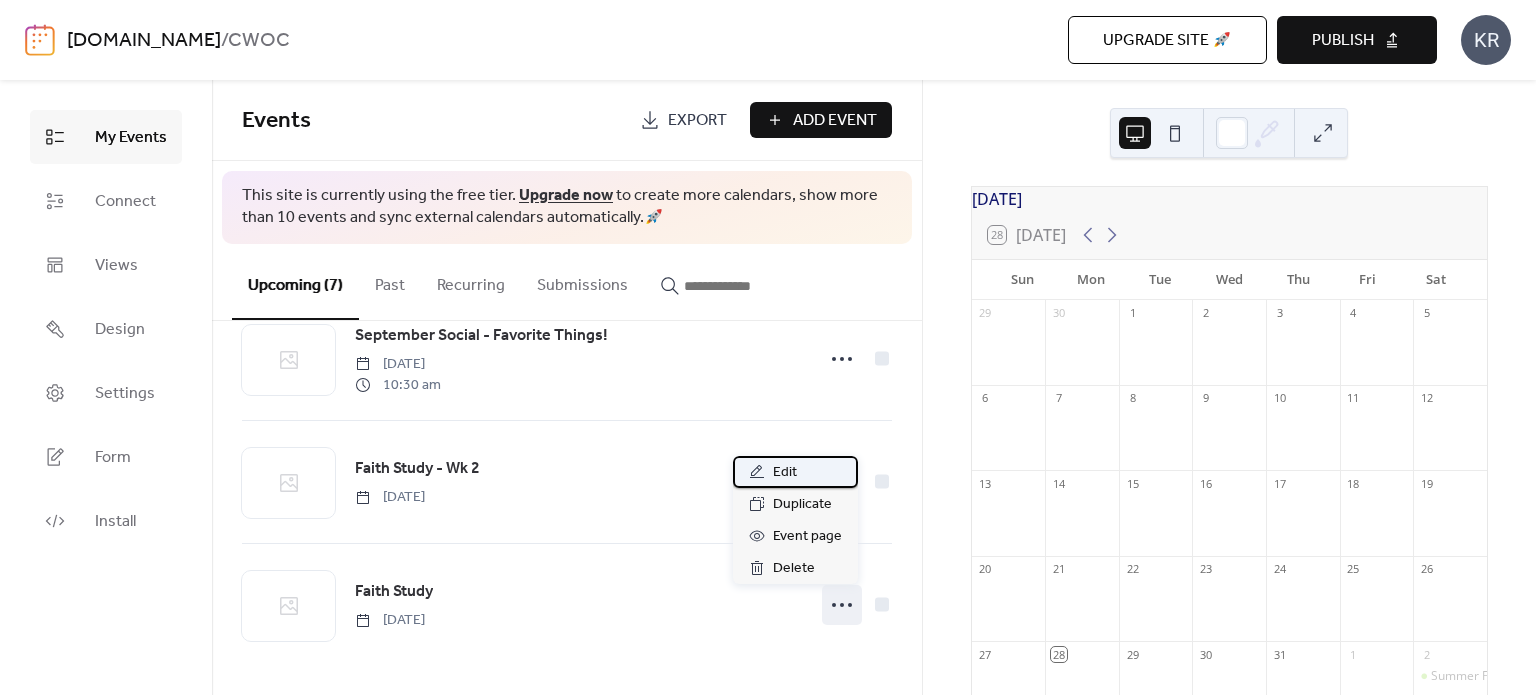 click on "Edit" at bounding box center [785, 473] 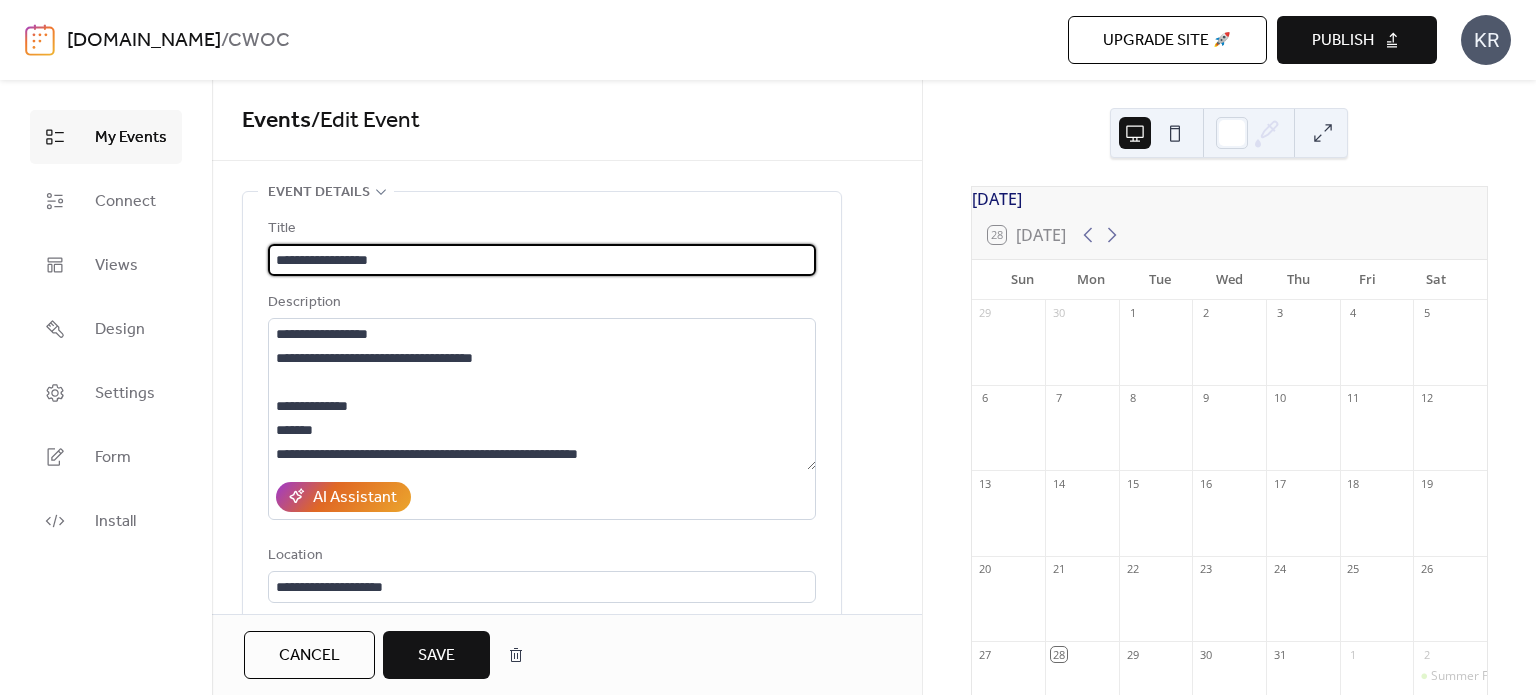 type on "**********" 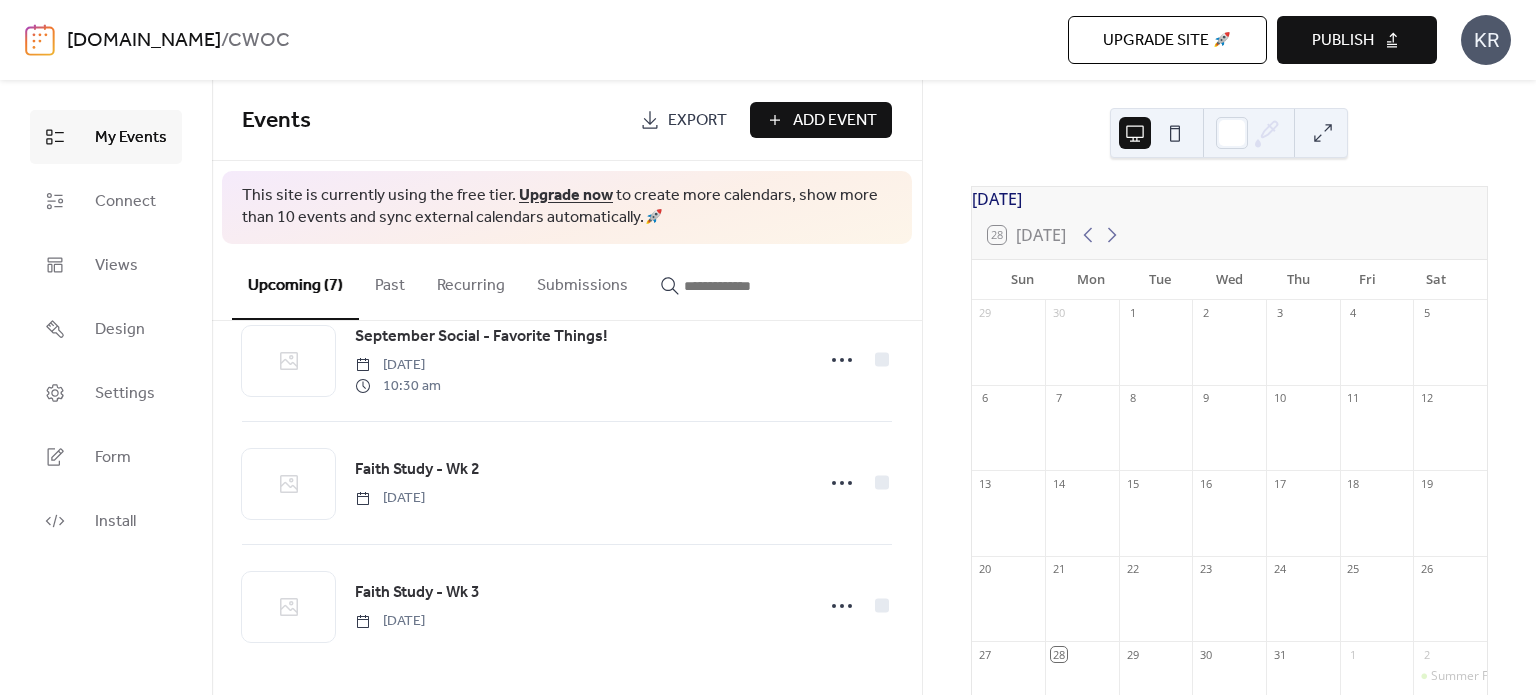 scroll, scrollTop: 545, scrollLeft: 0, axis: vertical 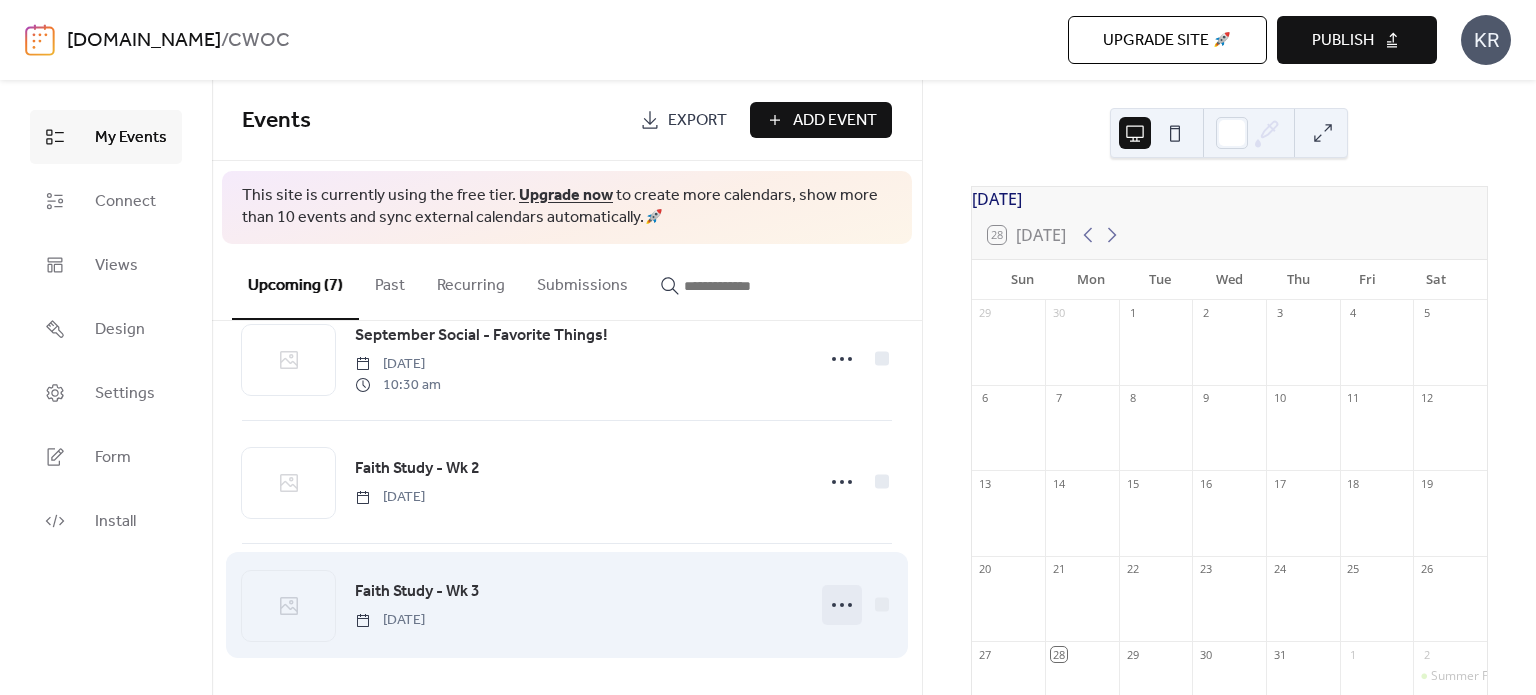 click 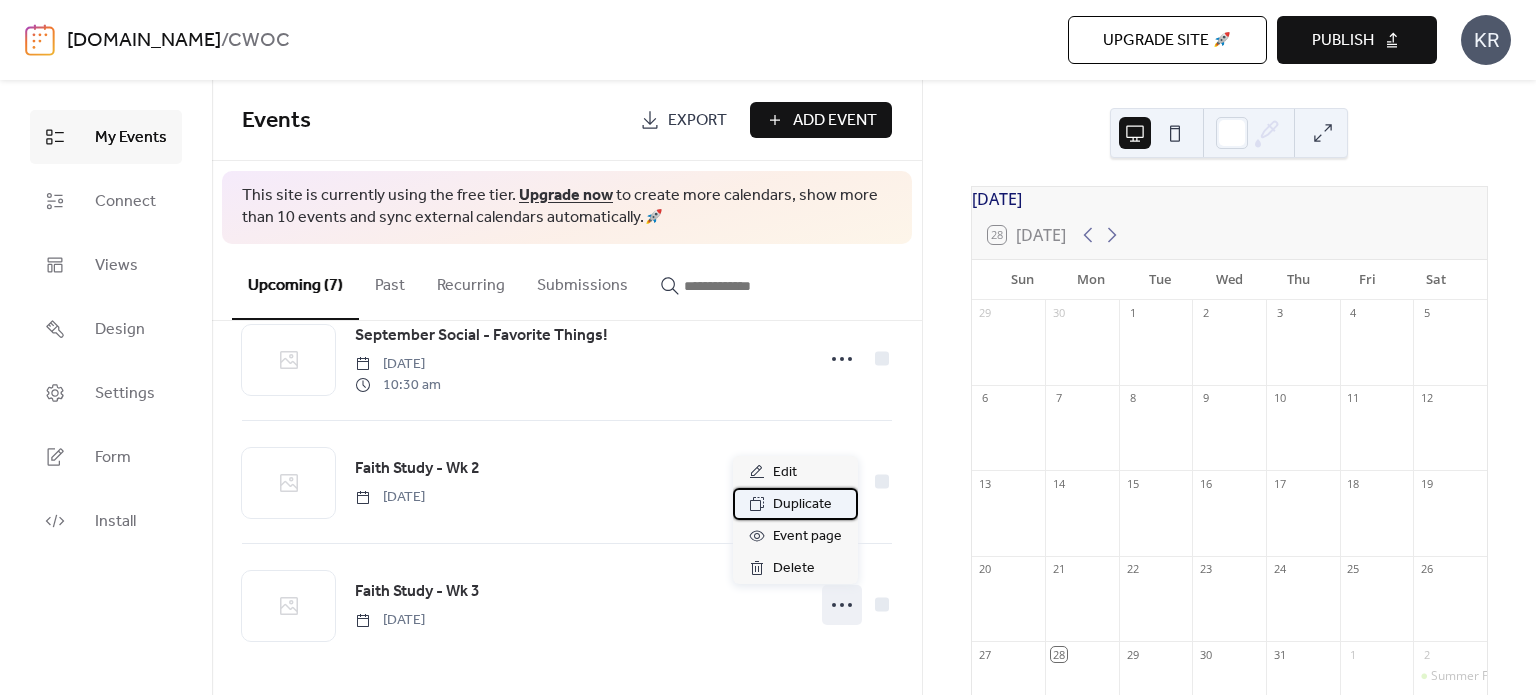 click on "Duplicate" at bounding box center [802, 505] 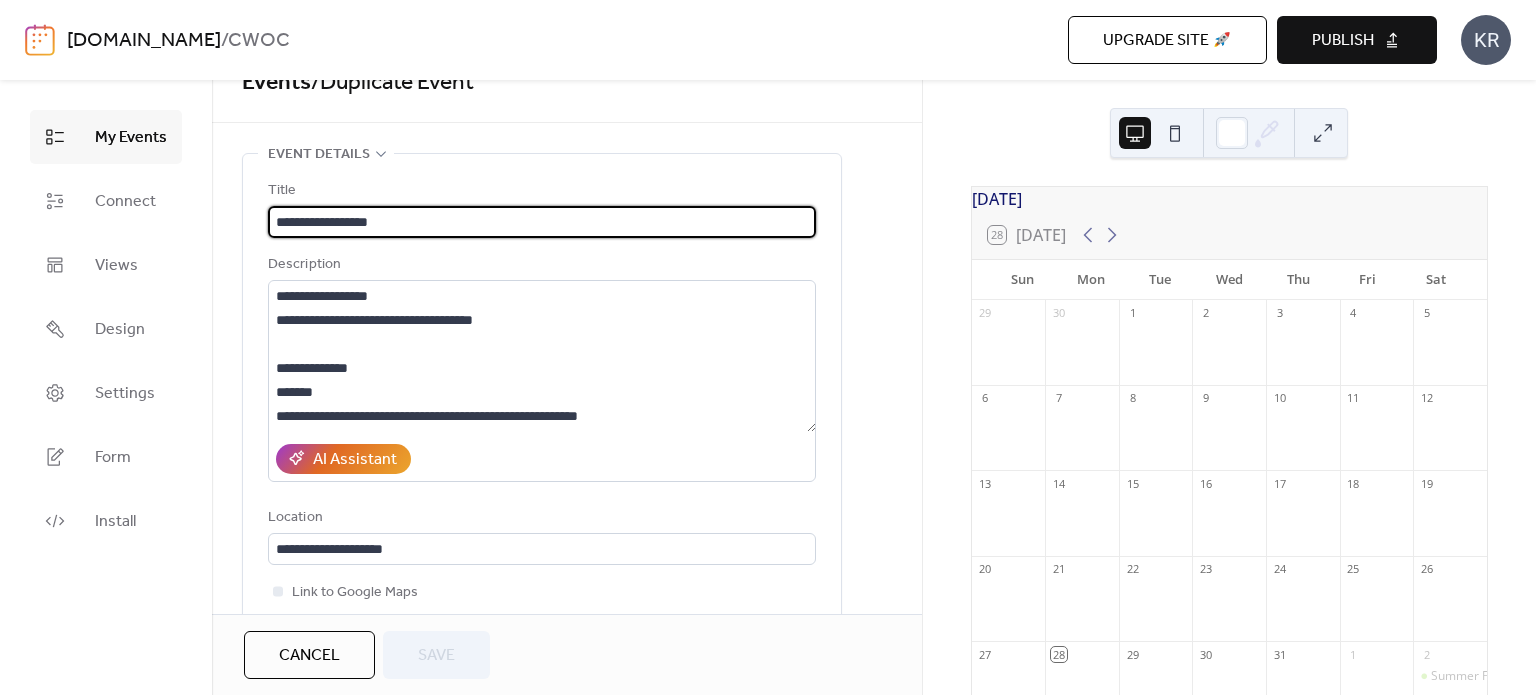 scroll, scrollTop: 36, scrollLeft: 0, axis: vertical 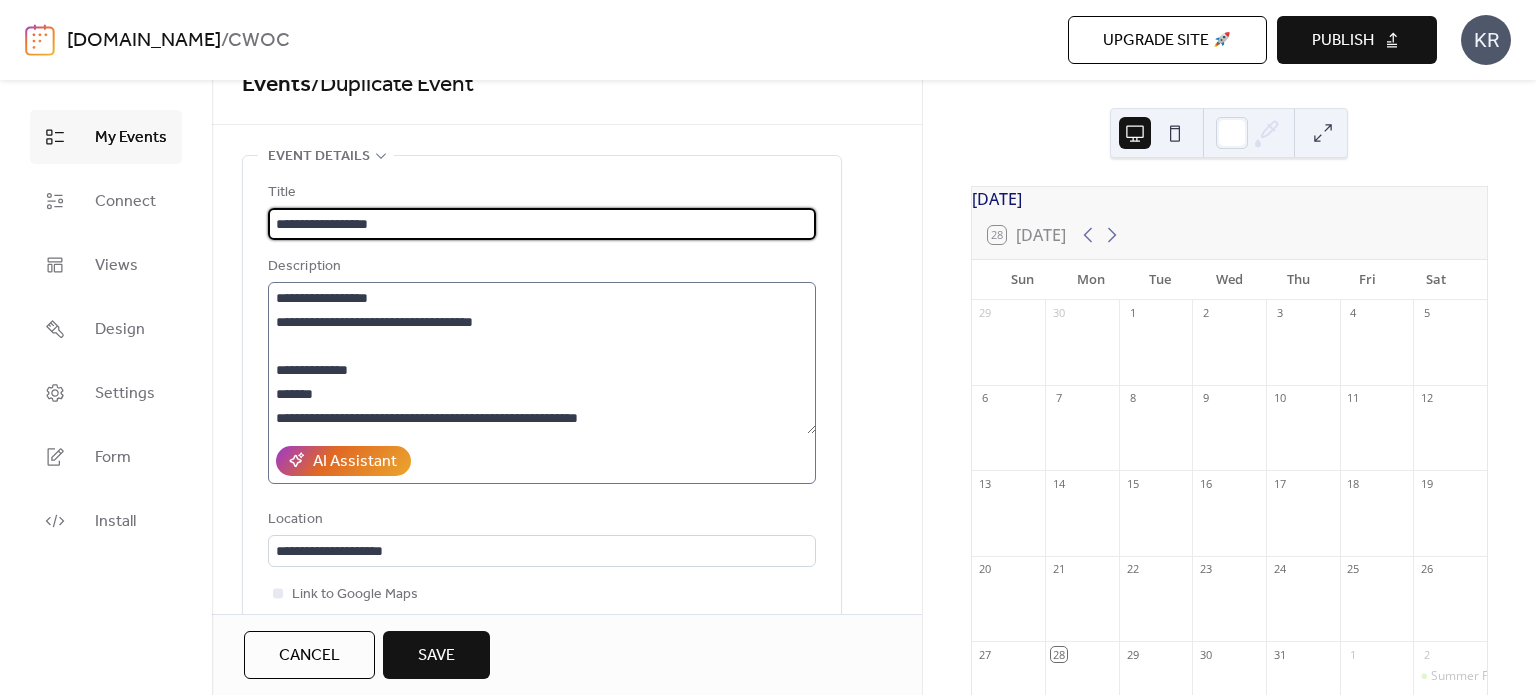 type on "**********" 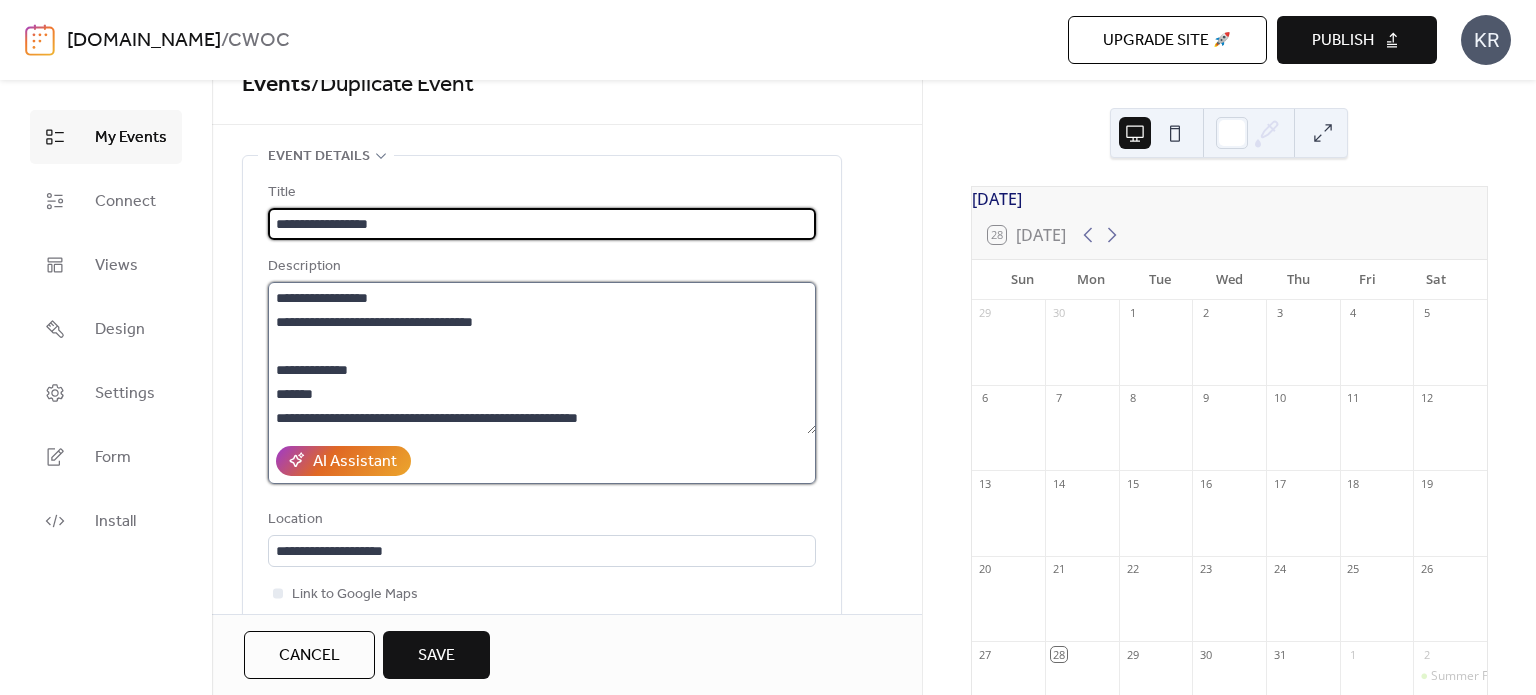 click on "**********" at bounding box center [542, 358] 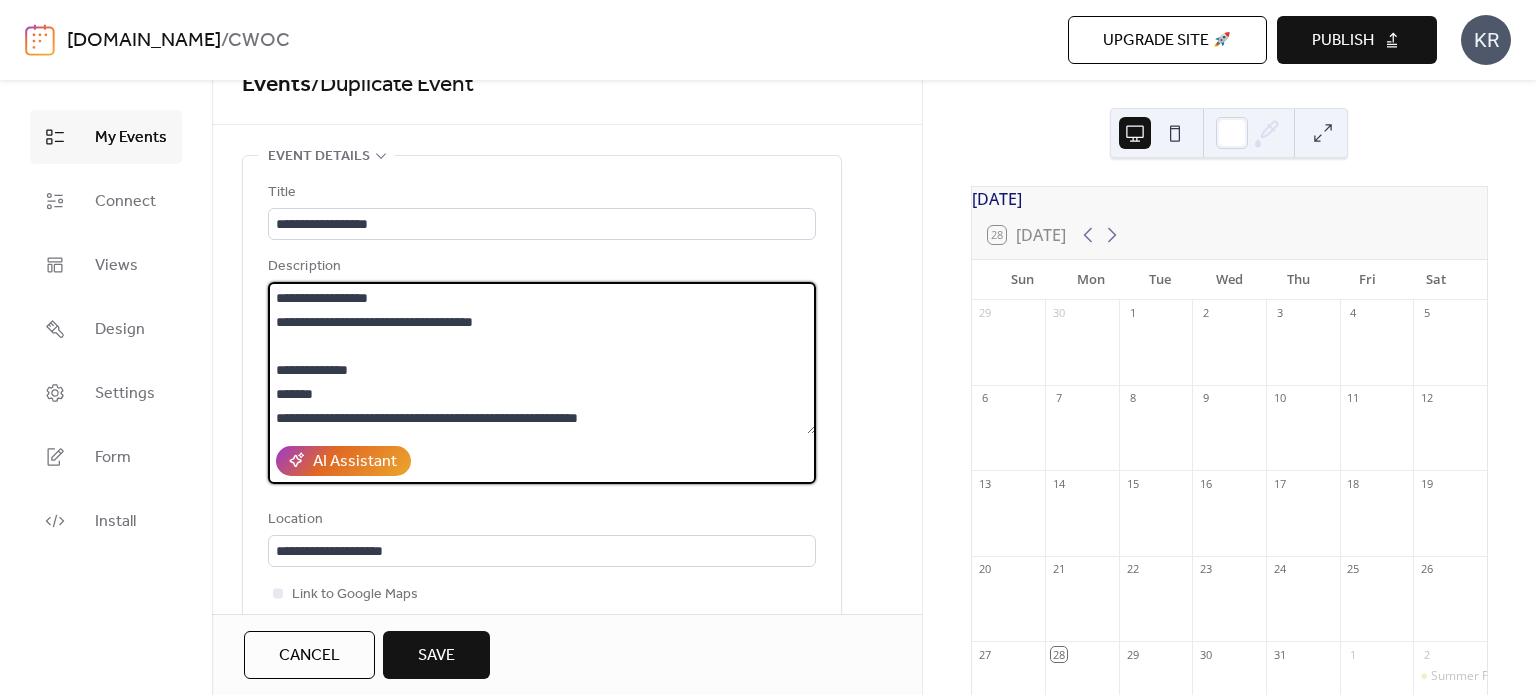 click on "**********" at bounding box center (542, 358) 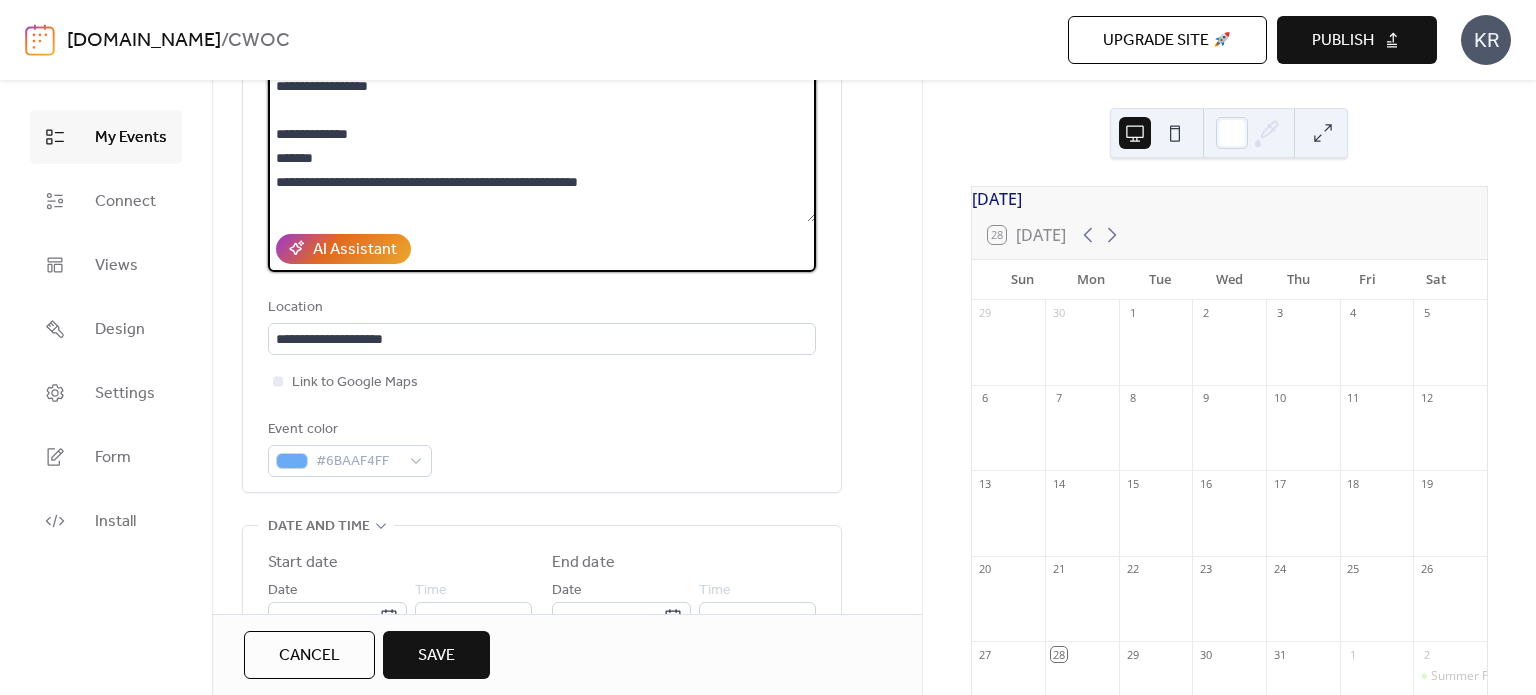scroll, scrollTop: 256, scrollLeft: 0, axis: vertical 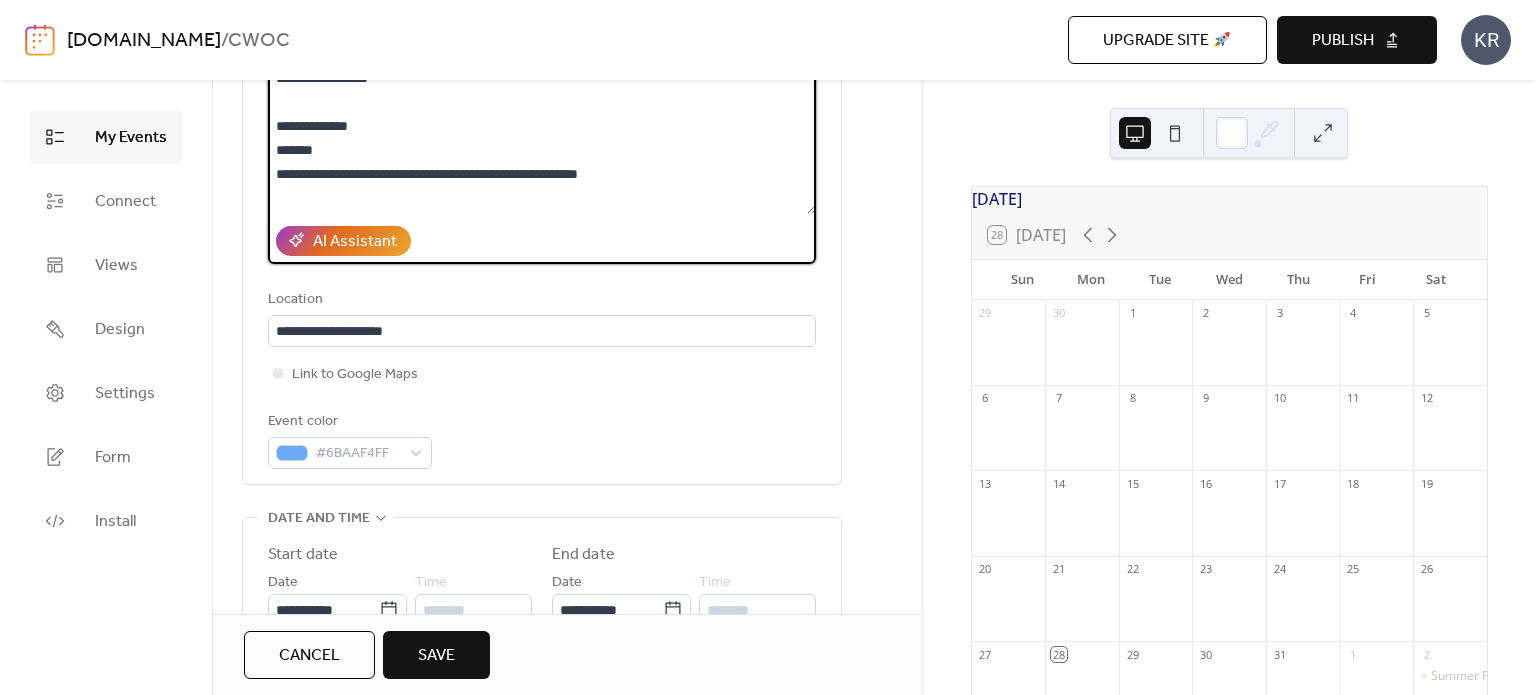 type on "**********" 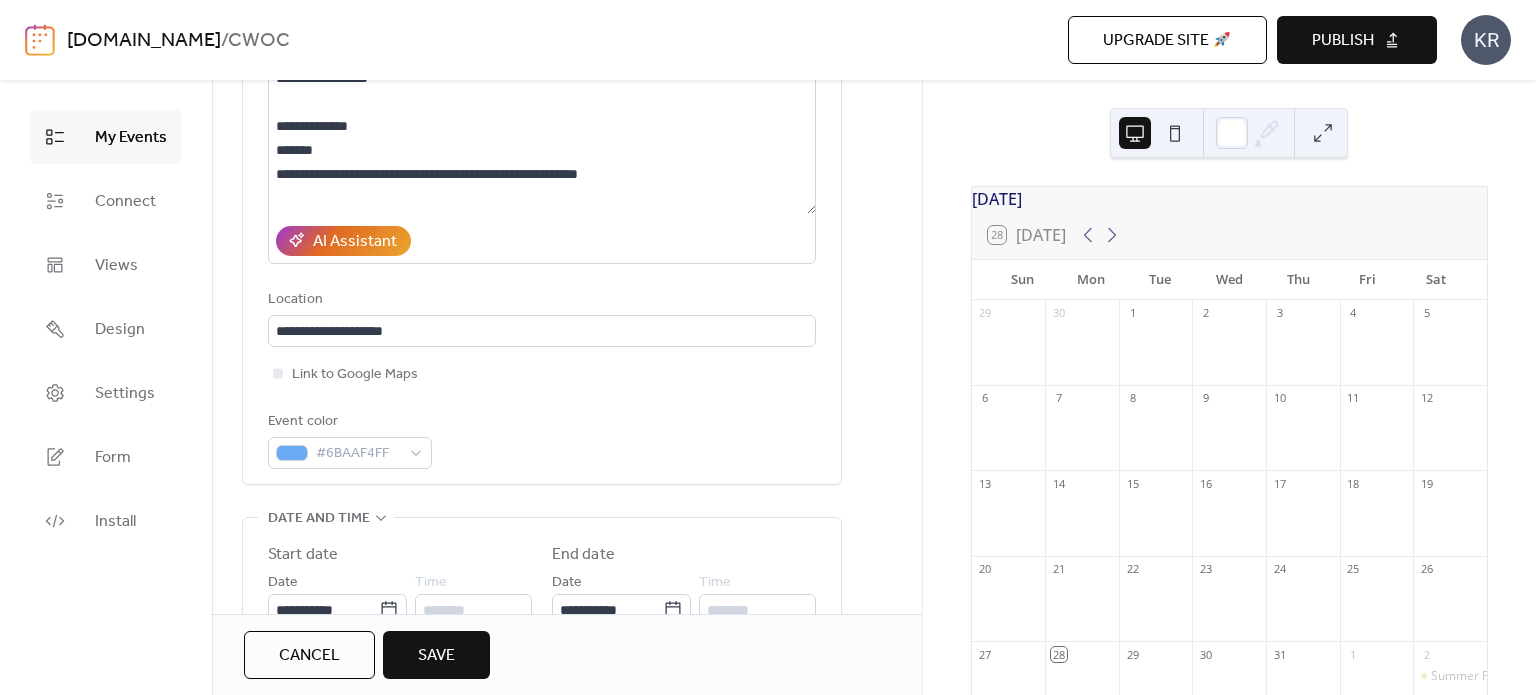 click on "Save" at bounding box center (436, 656) 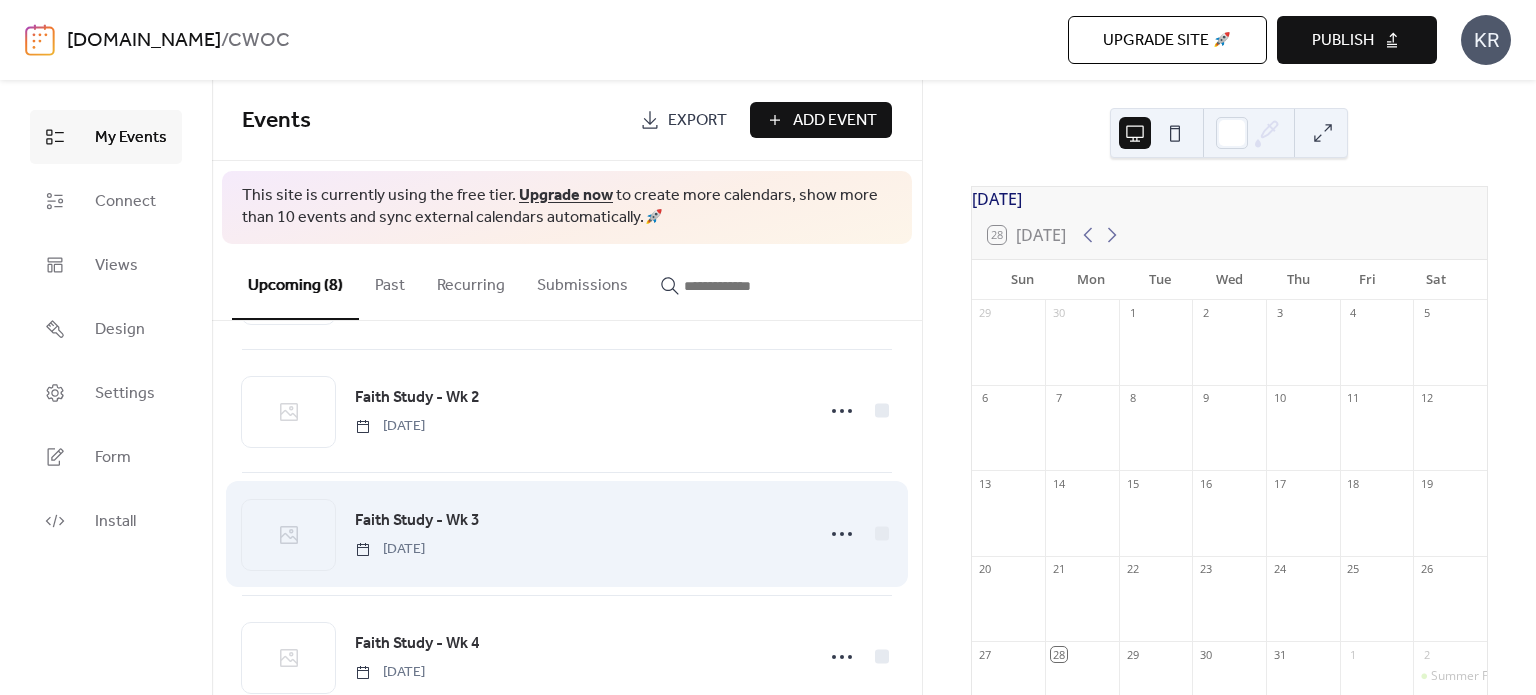 scroll, scrollTop: 668, scrollLeft: 0, axis: vertical 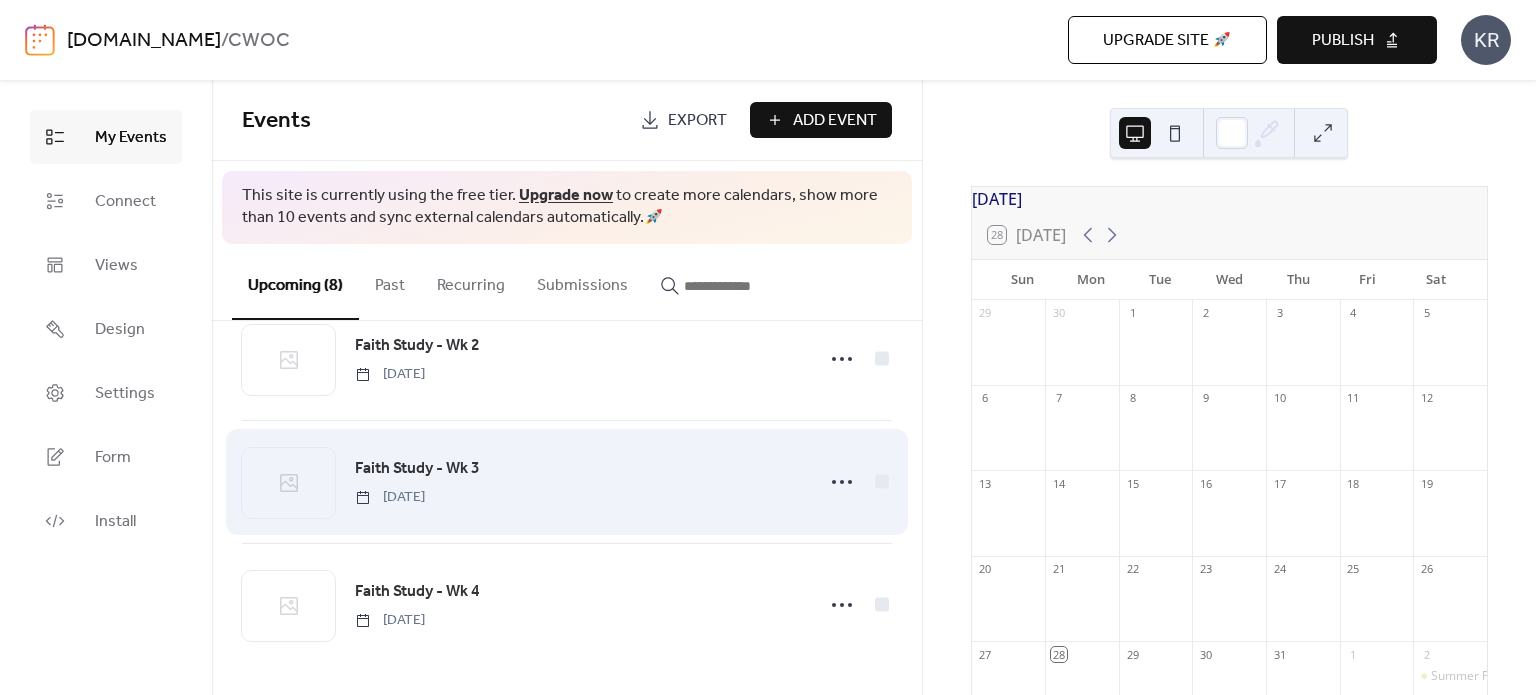 click on "Faith Study - Wk 3 [DATE]" at bounding box center [578, 481] 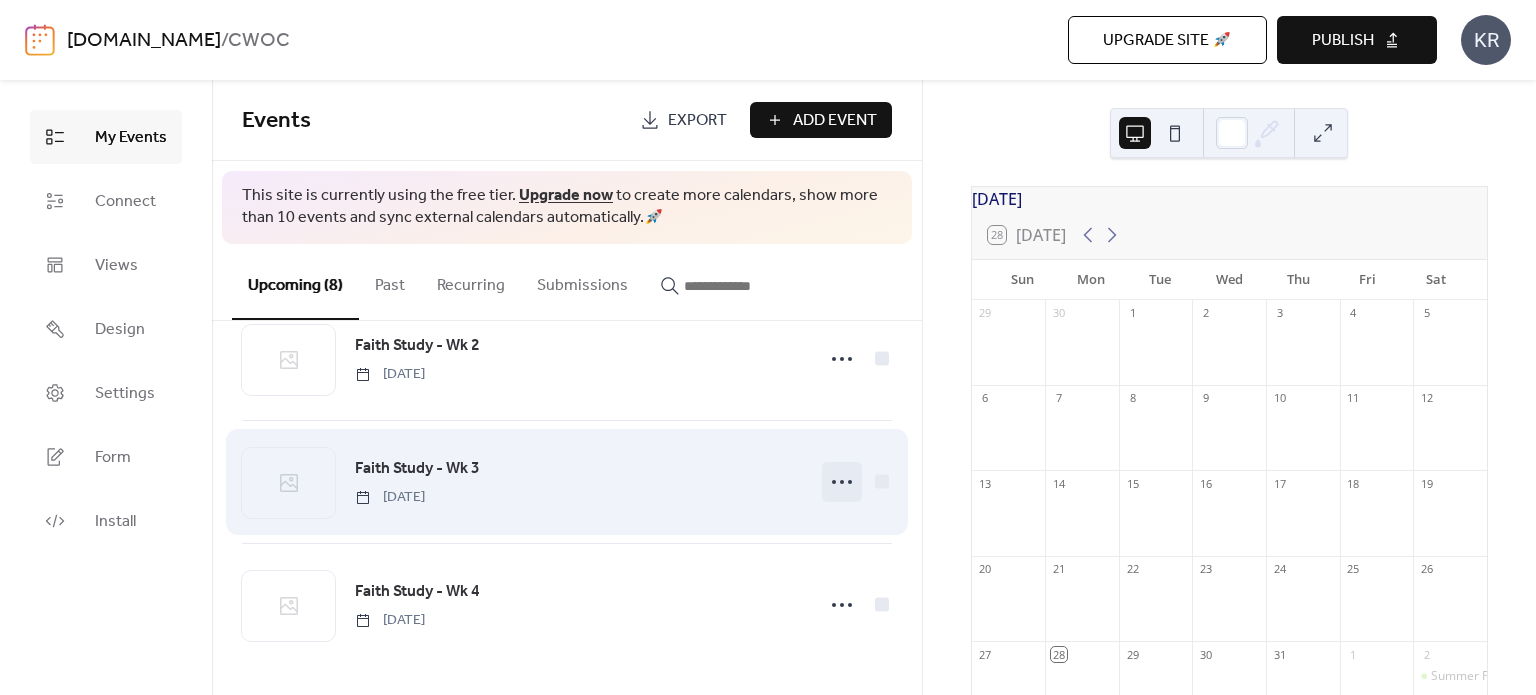 click 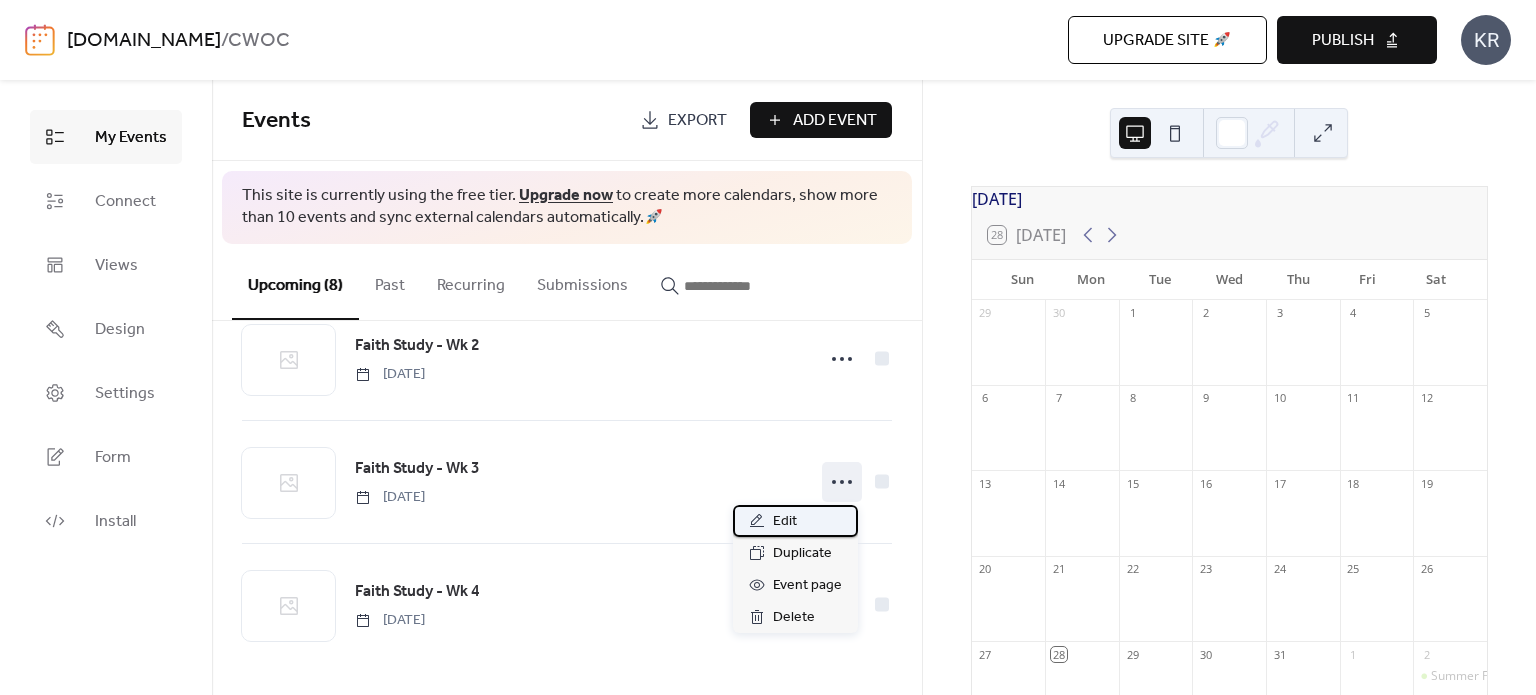 click on "Edit" at bounding box center (785, 522) 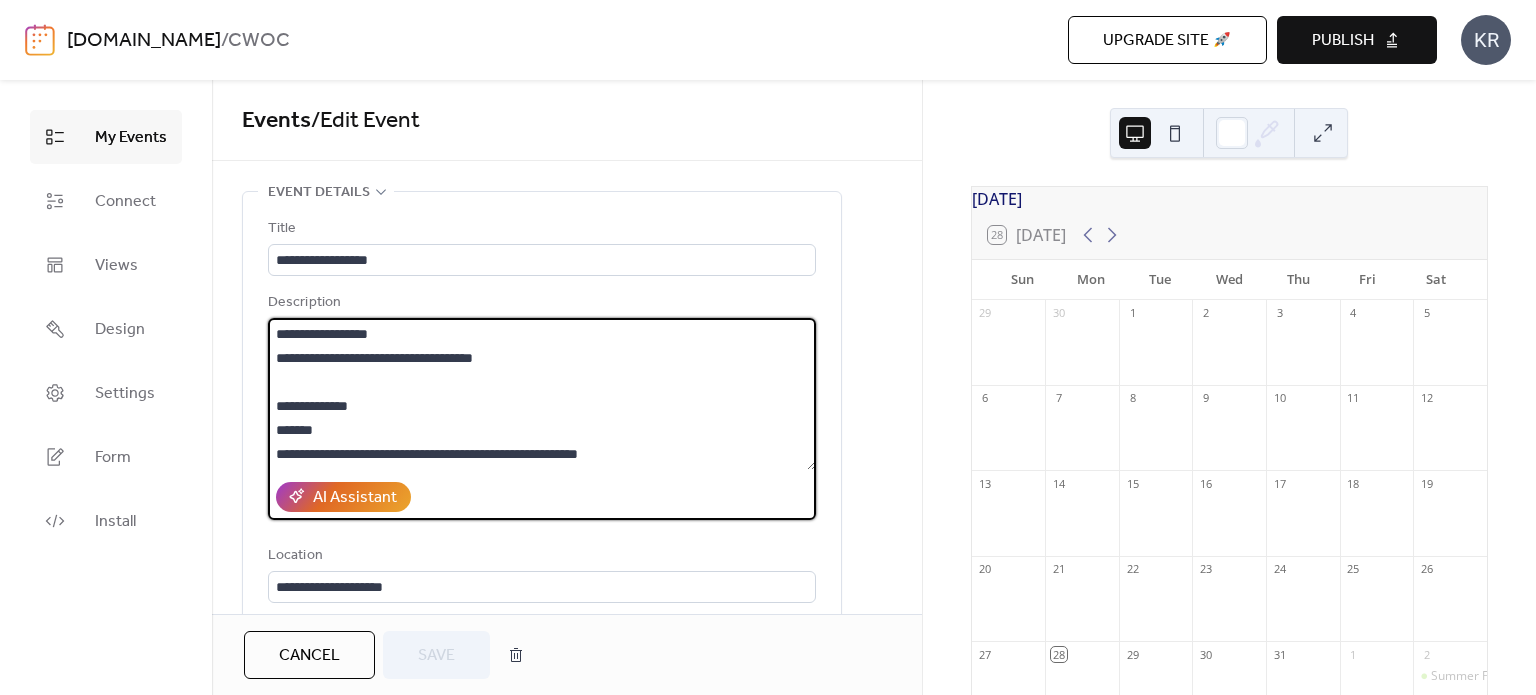 drag, startPoint x: 530, startPoint y: 362, endPoint x: 263, endPoint y: 357, distance: 267.0468 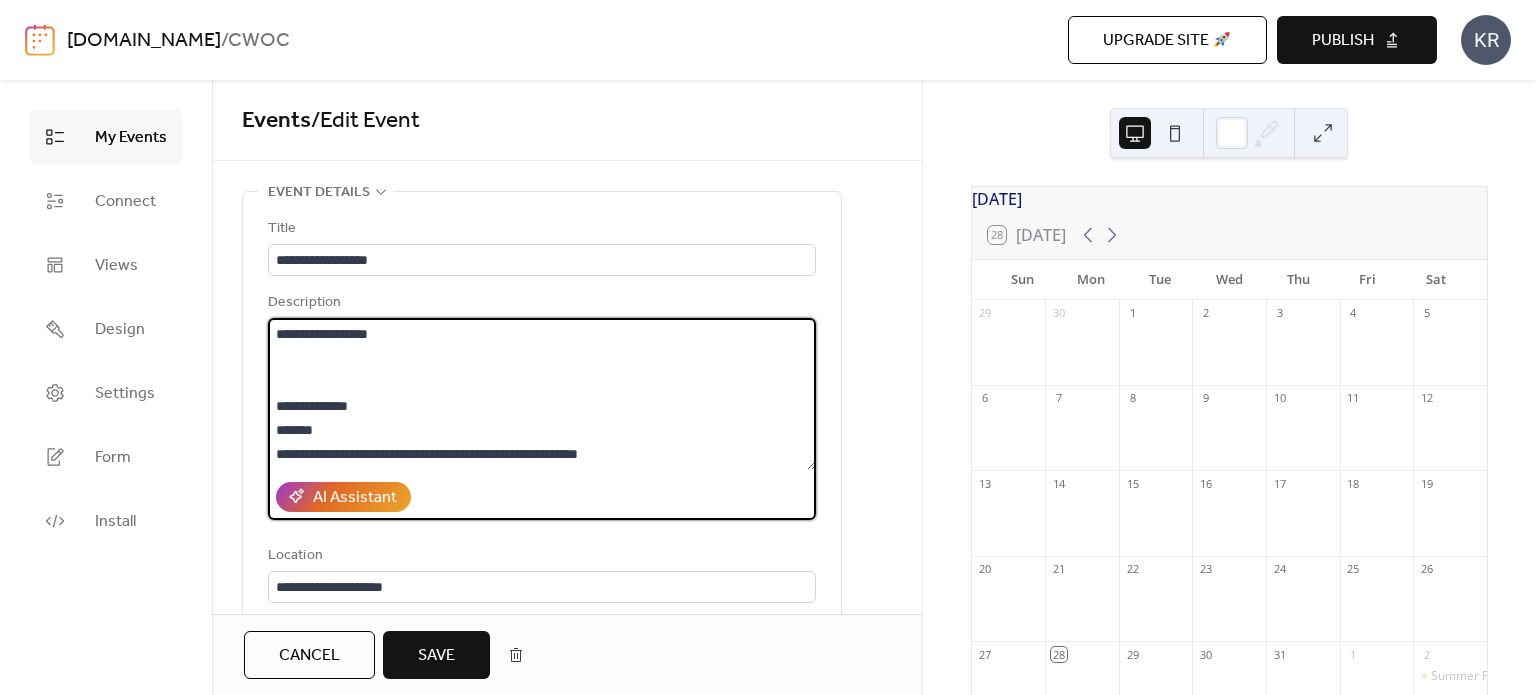 type on "**********" 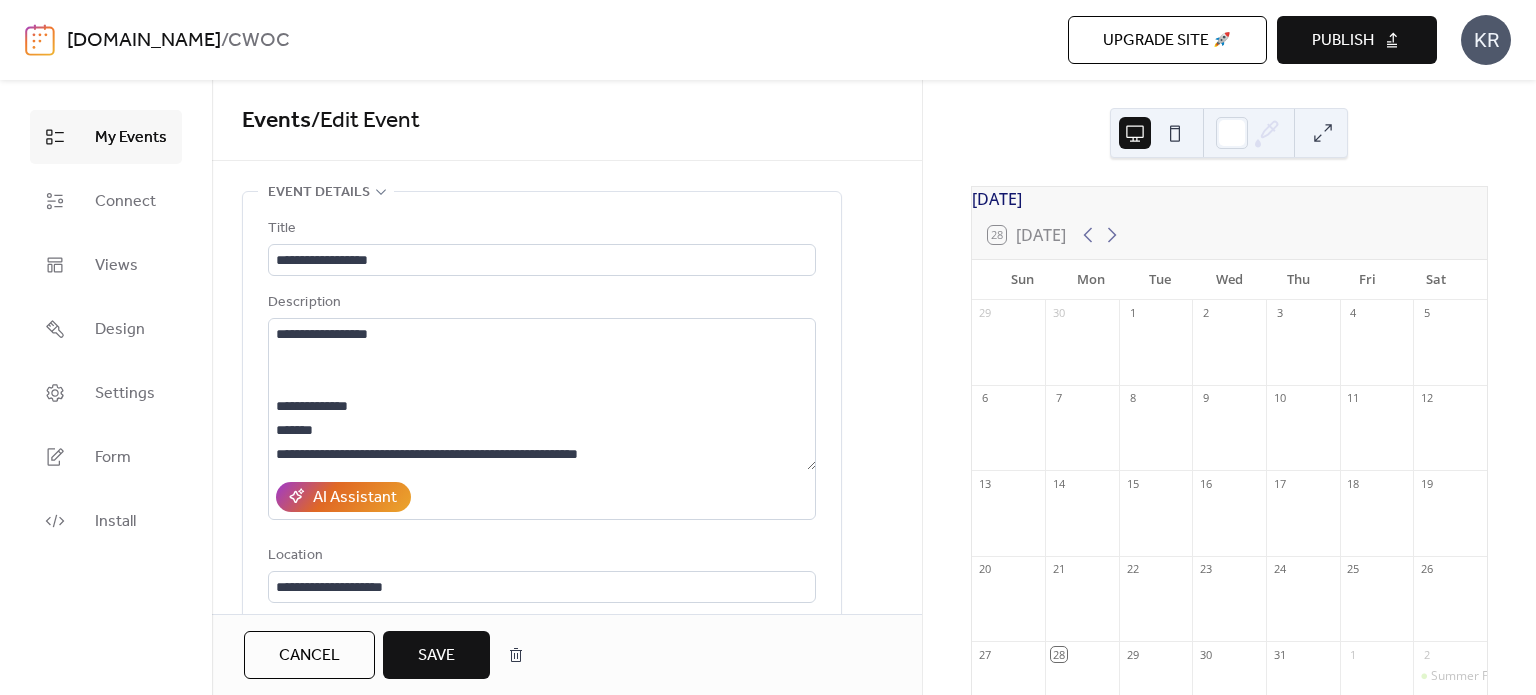 click on "Save" at bounding box center (436, 656) 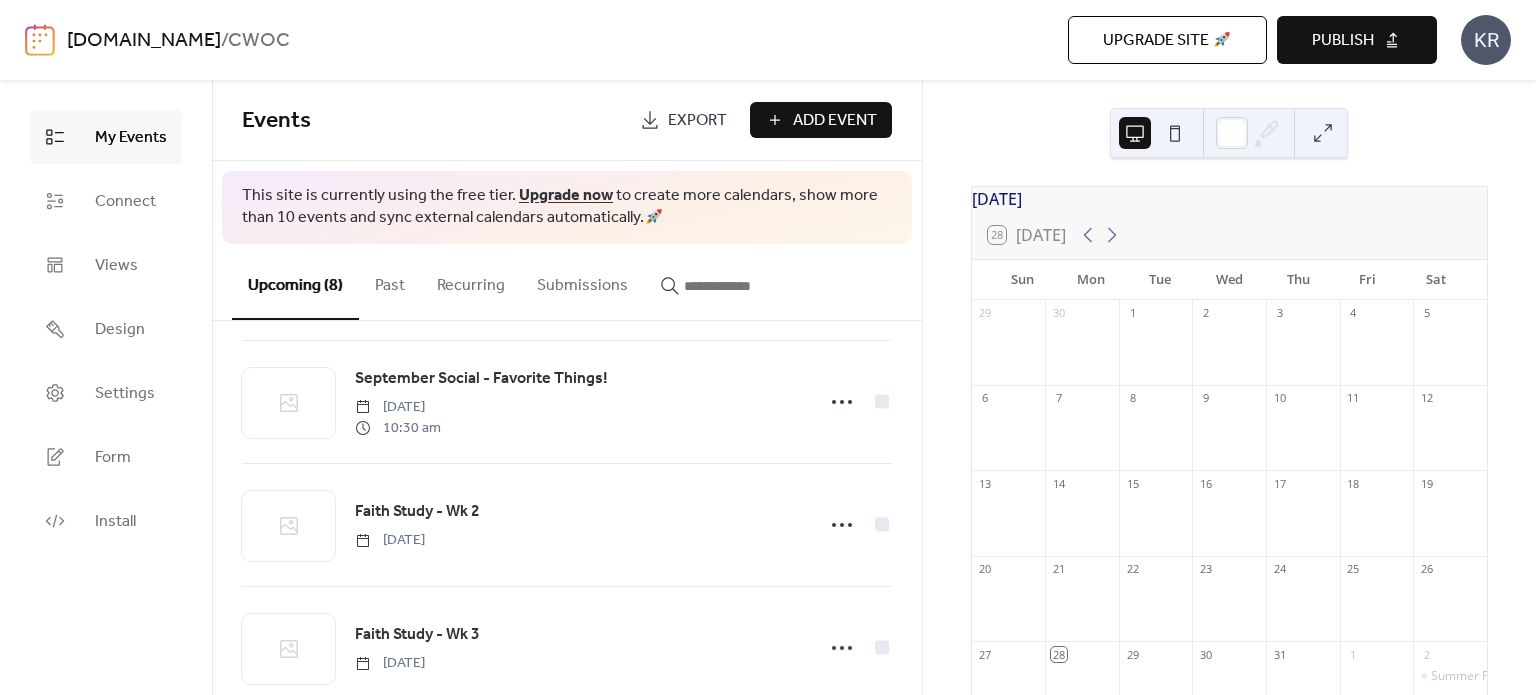 scroll, scrollTop: 503, scrollLeft: 0, axis: vertical 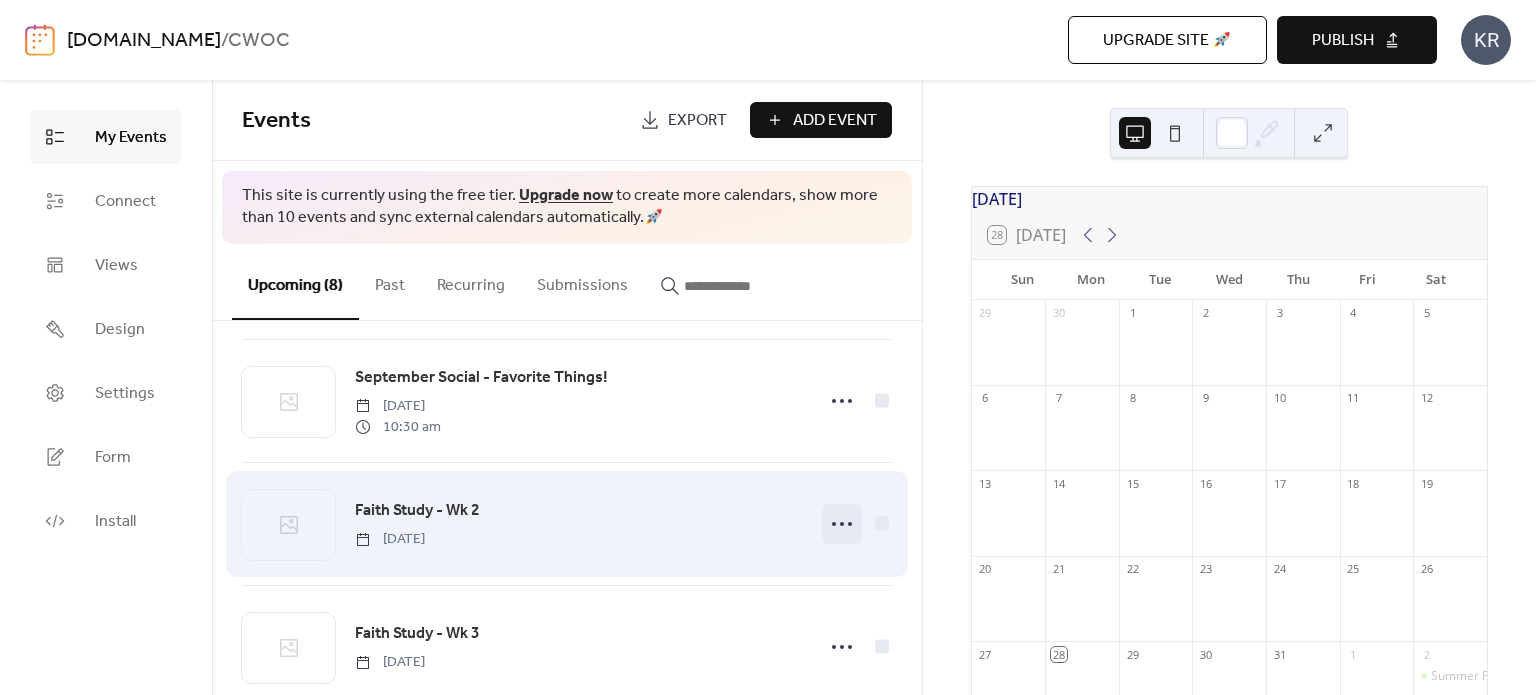 click 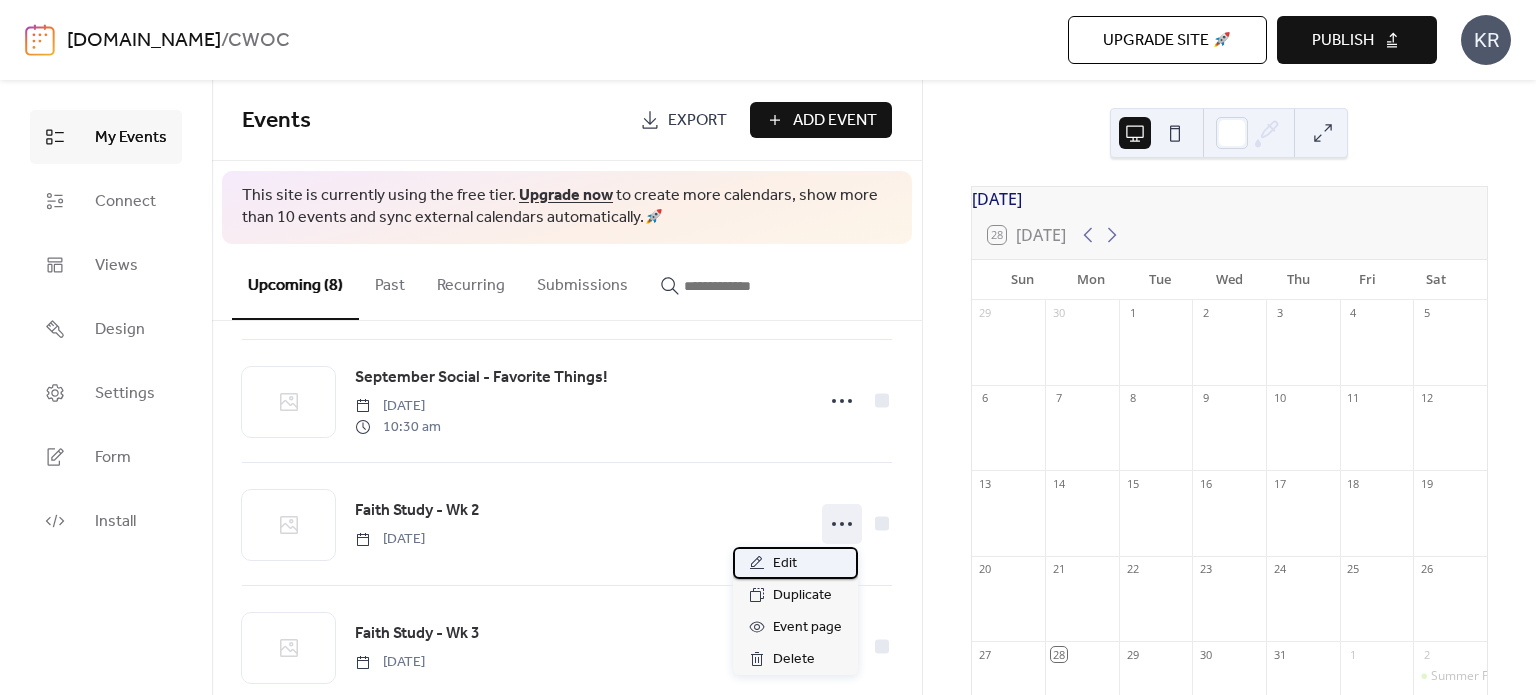 click on "Edit" at bounding box center (785, 564) 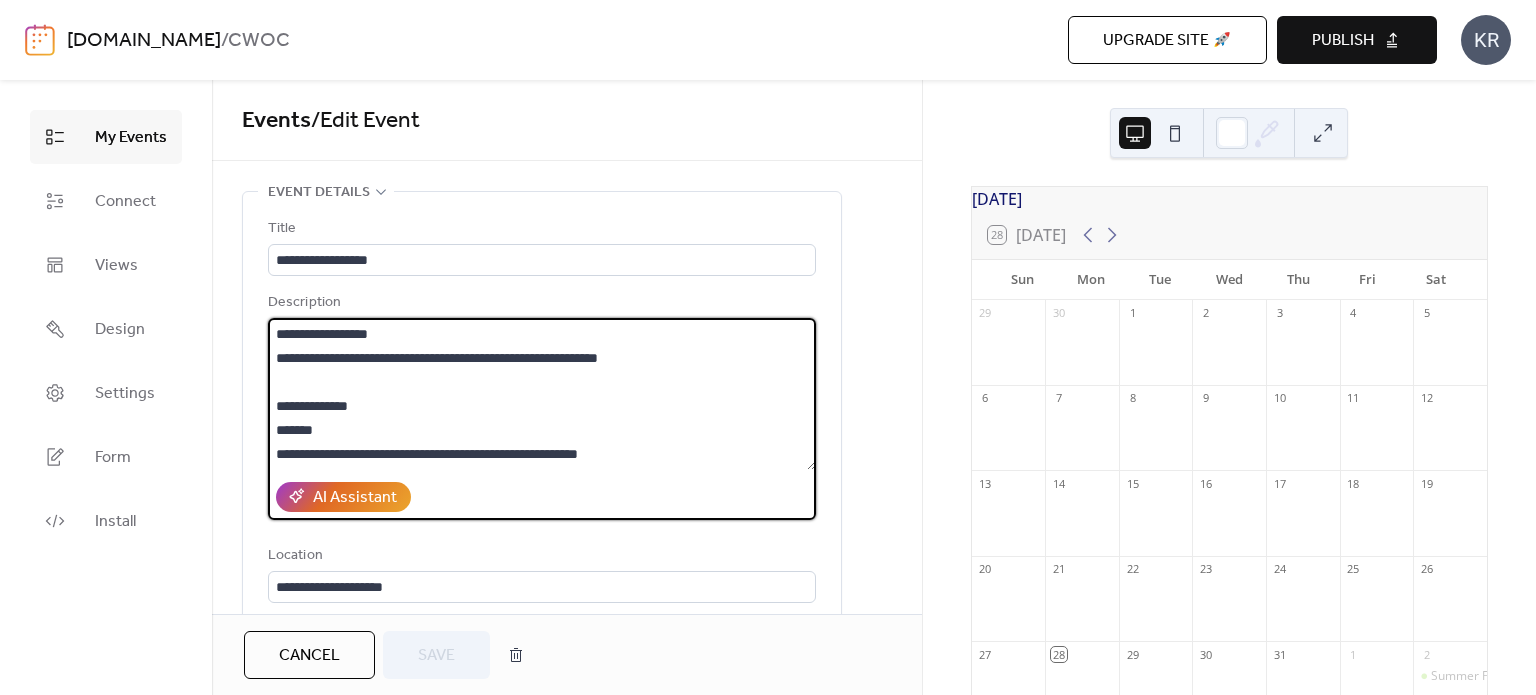 drag, startPoint x: 679, startPoint y: 352, endPoint x: 264, endPoint y: 365, distance: 415.20355 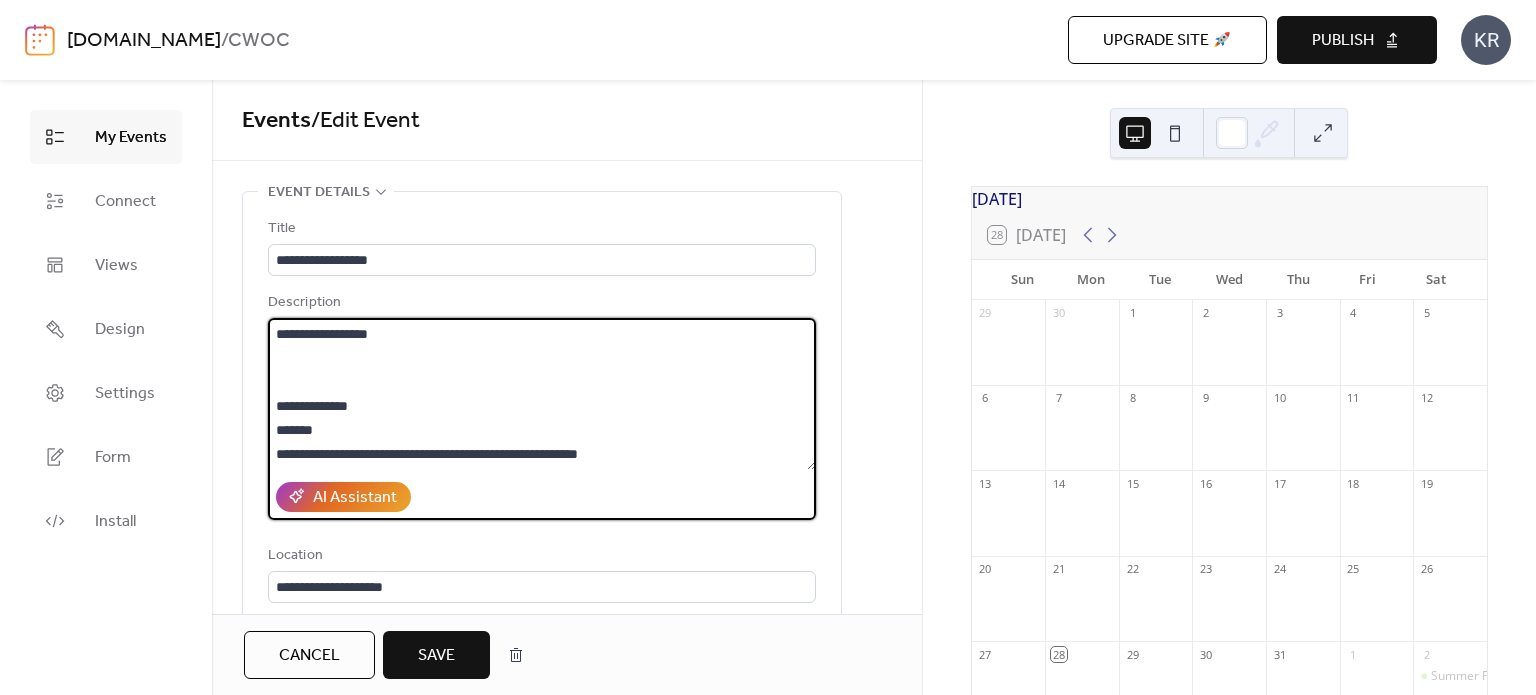 type on "**********" 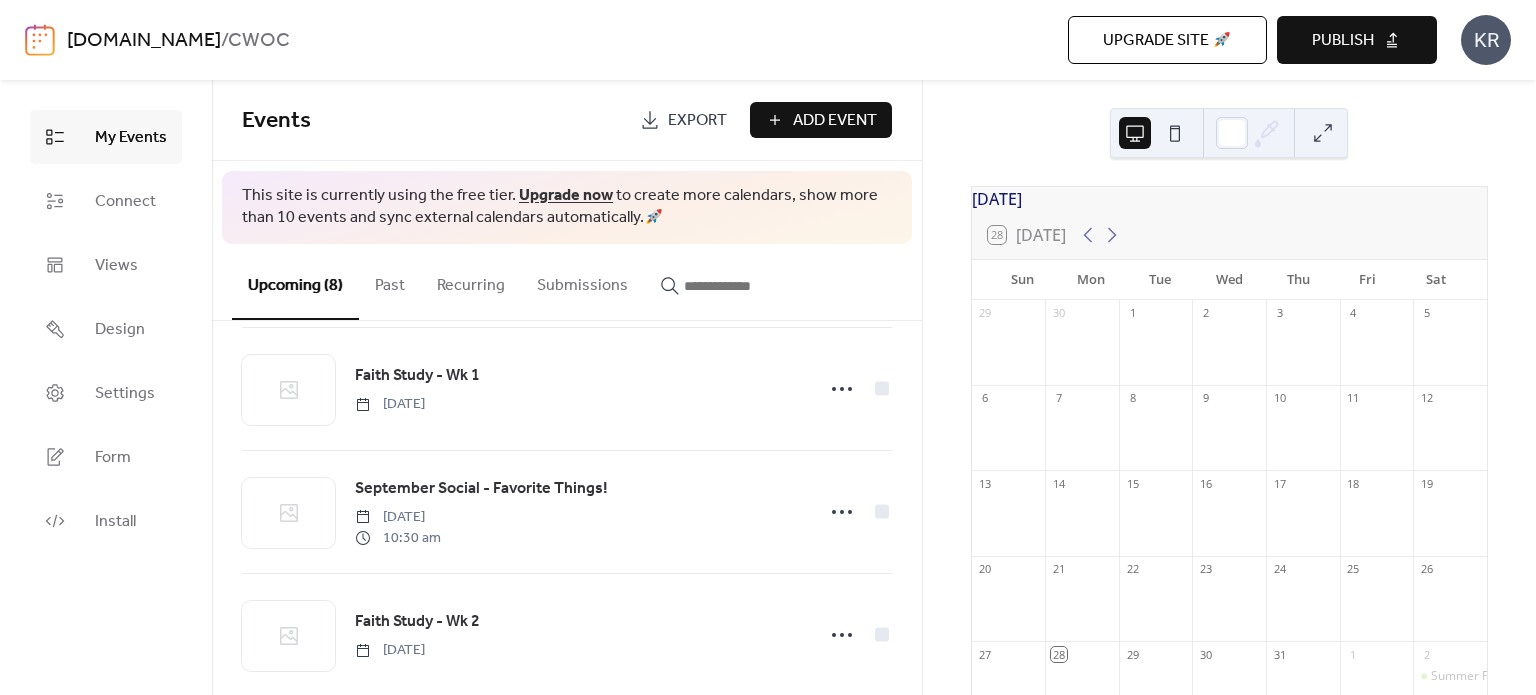 scroll, scrollTop: 391, scrollLeft: 0, axis: vertical 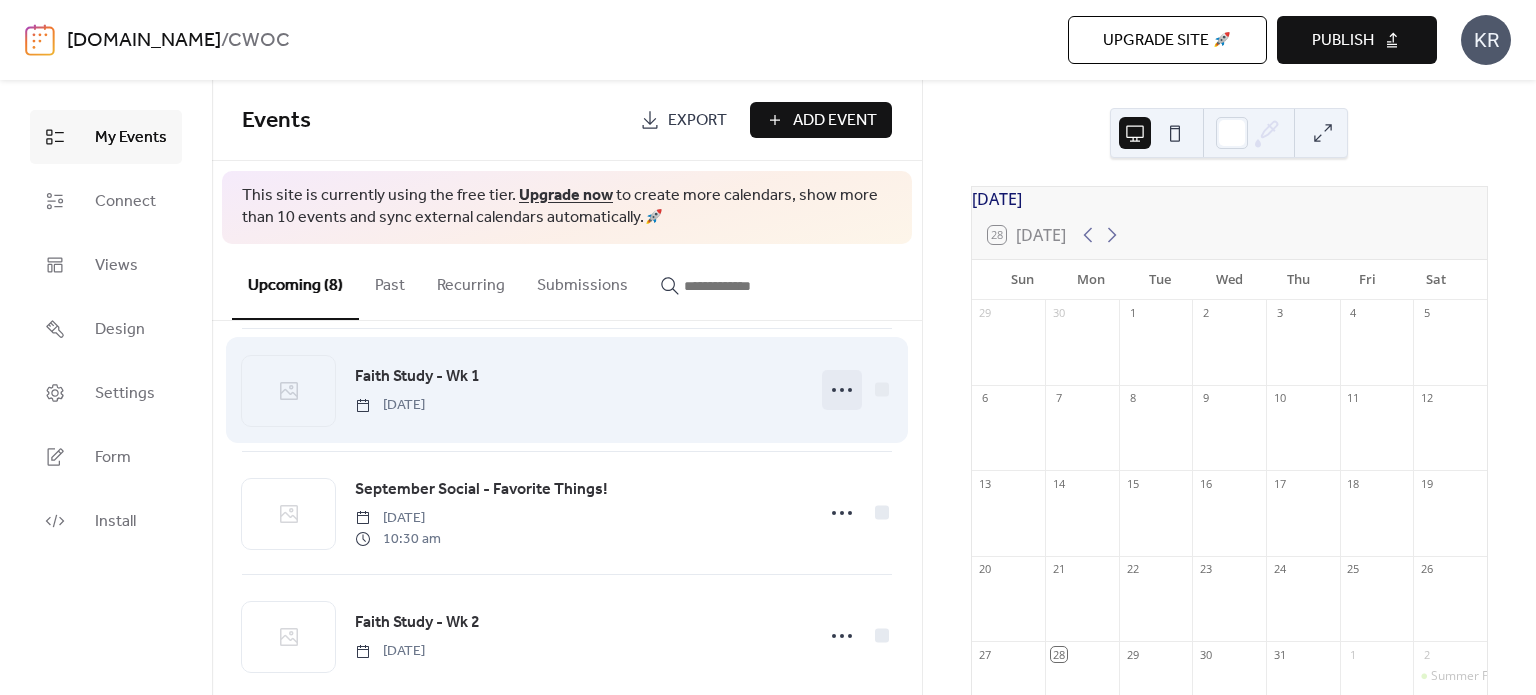 click 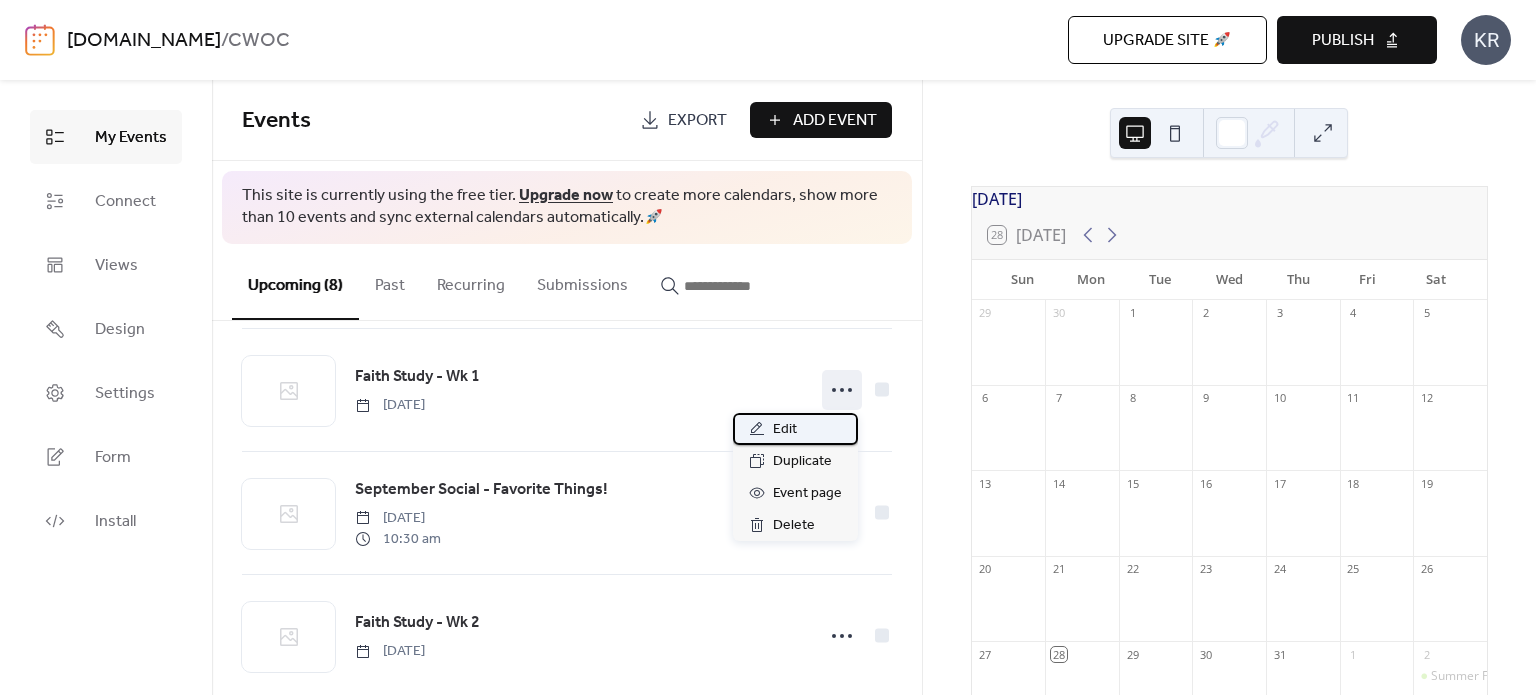click on "Edit" at bounding box center [795, 429] 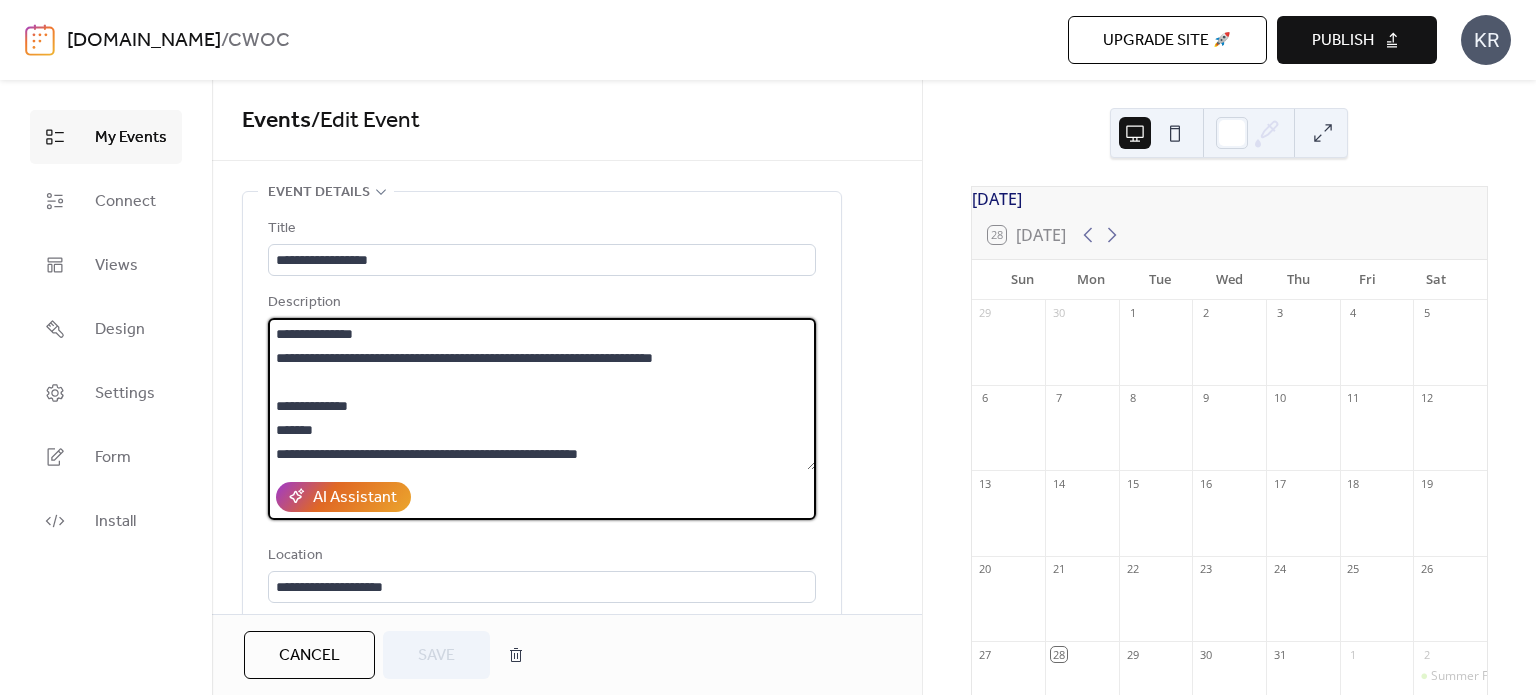 drag, startPoint x: 708, startPoint y: 361, endPoint x: 253, endPoint y: 354, distance: 455.05383 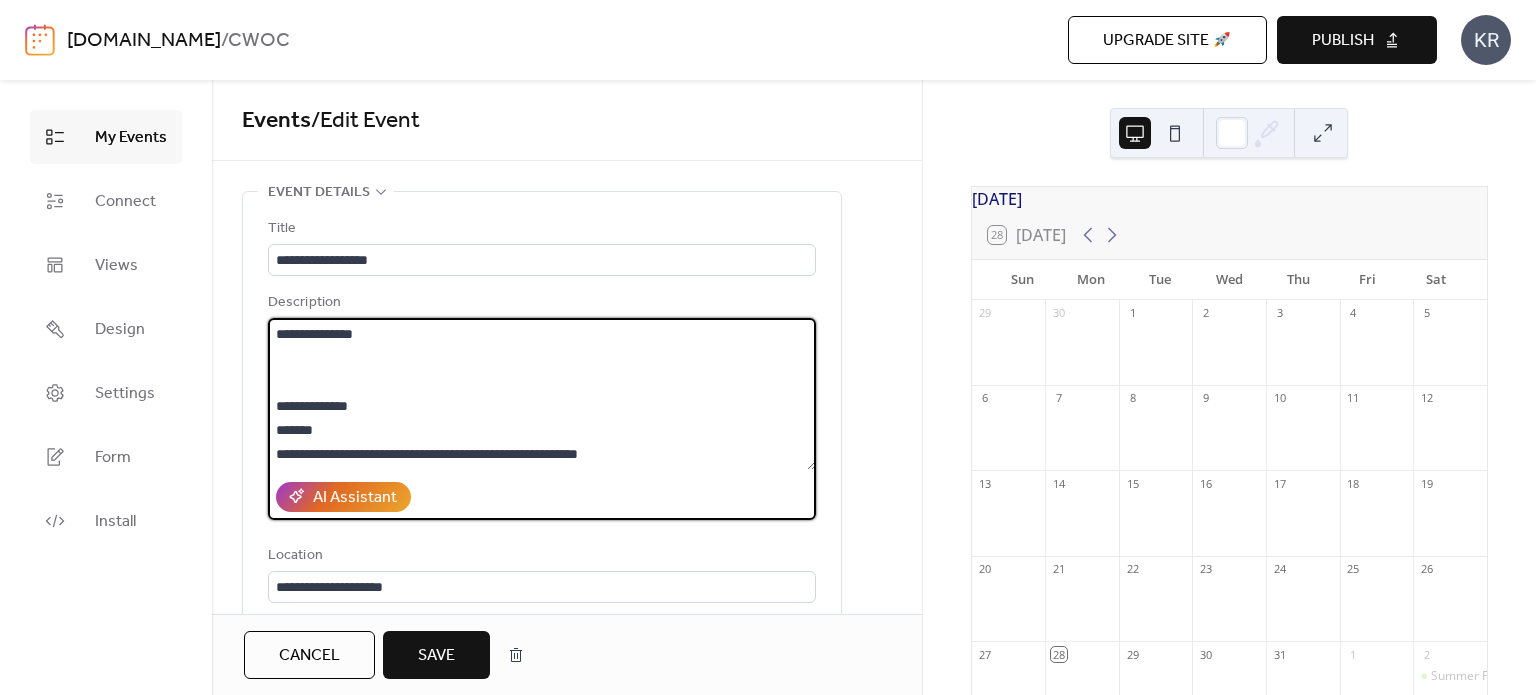 type on "**********" 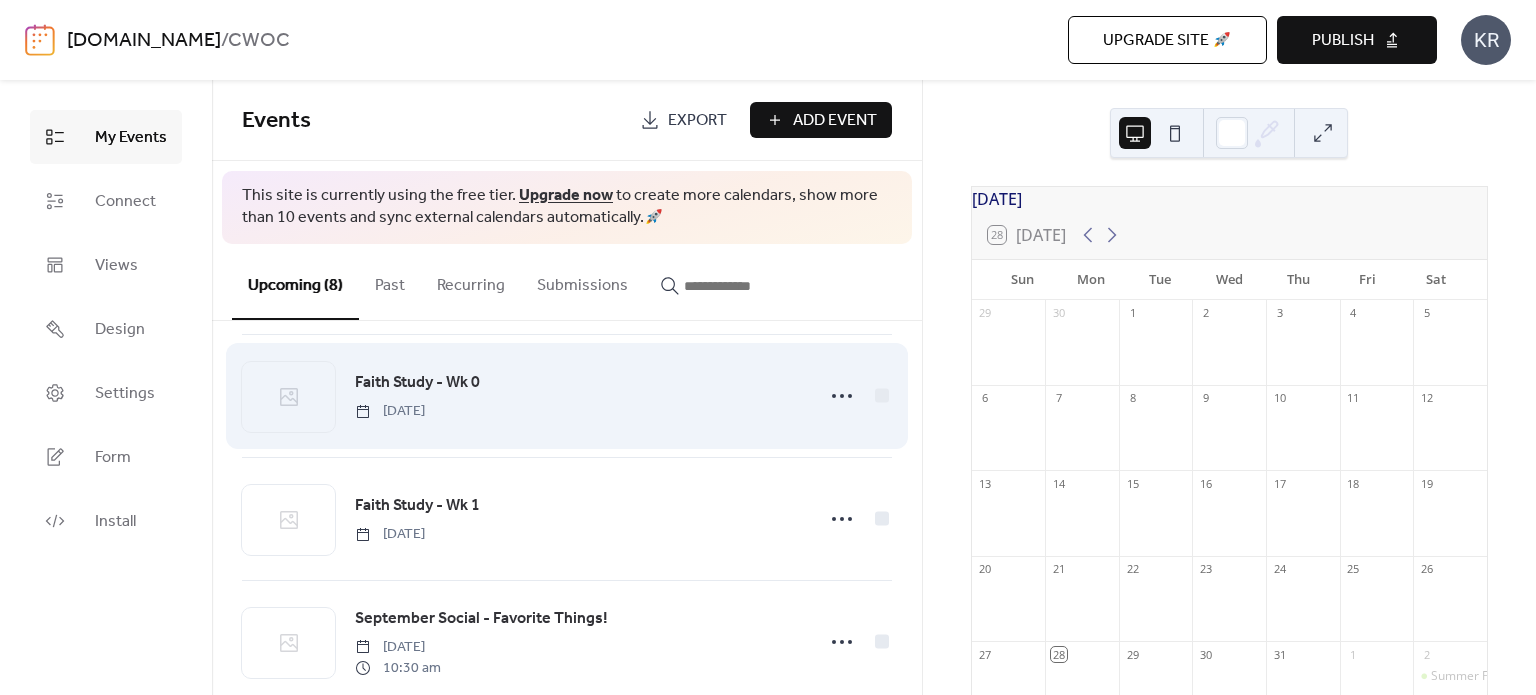scroll, scrollTop: 267, scrollLeft: 0, axis: vertical 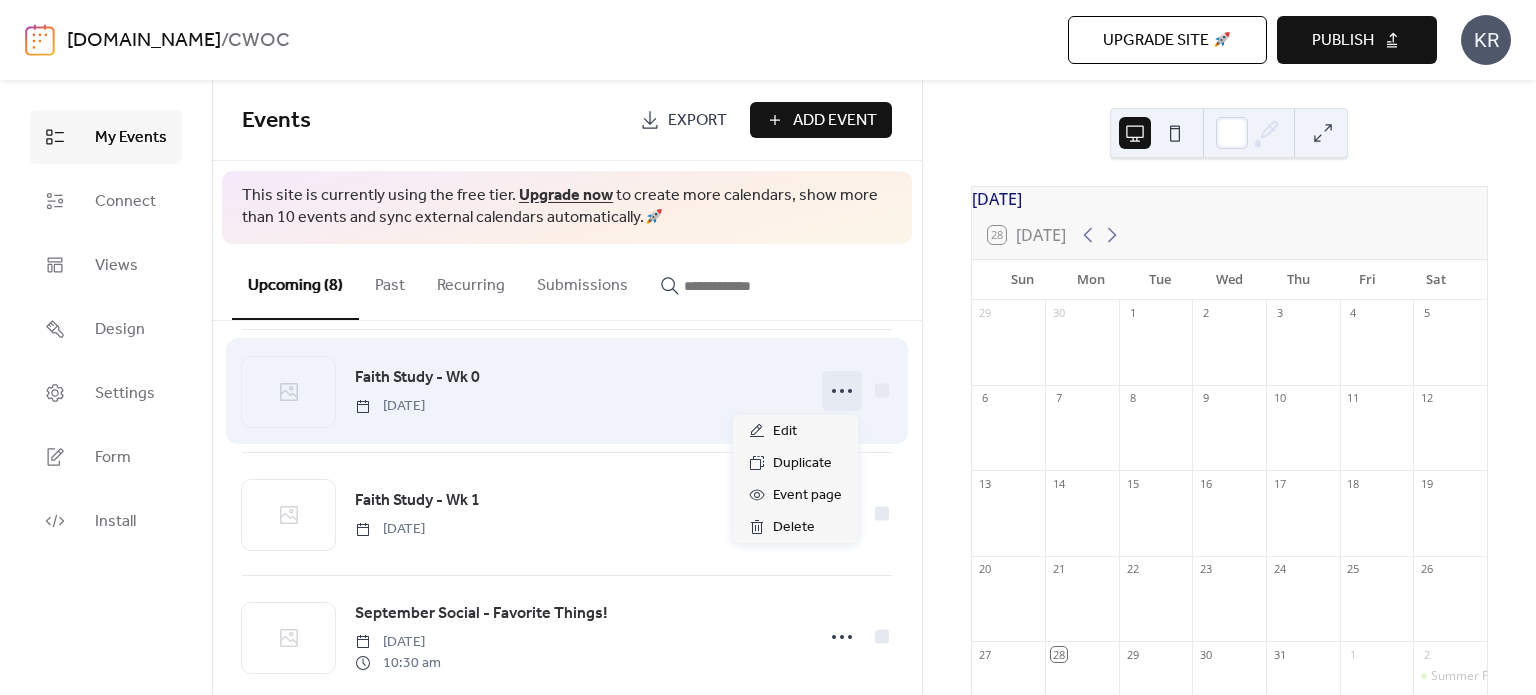 click 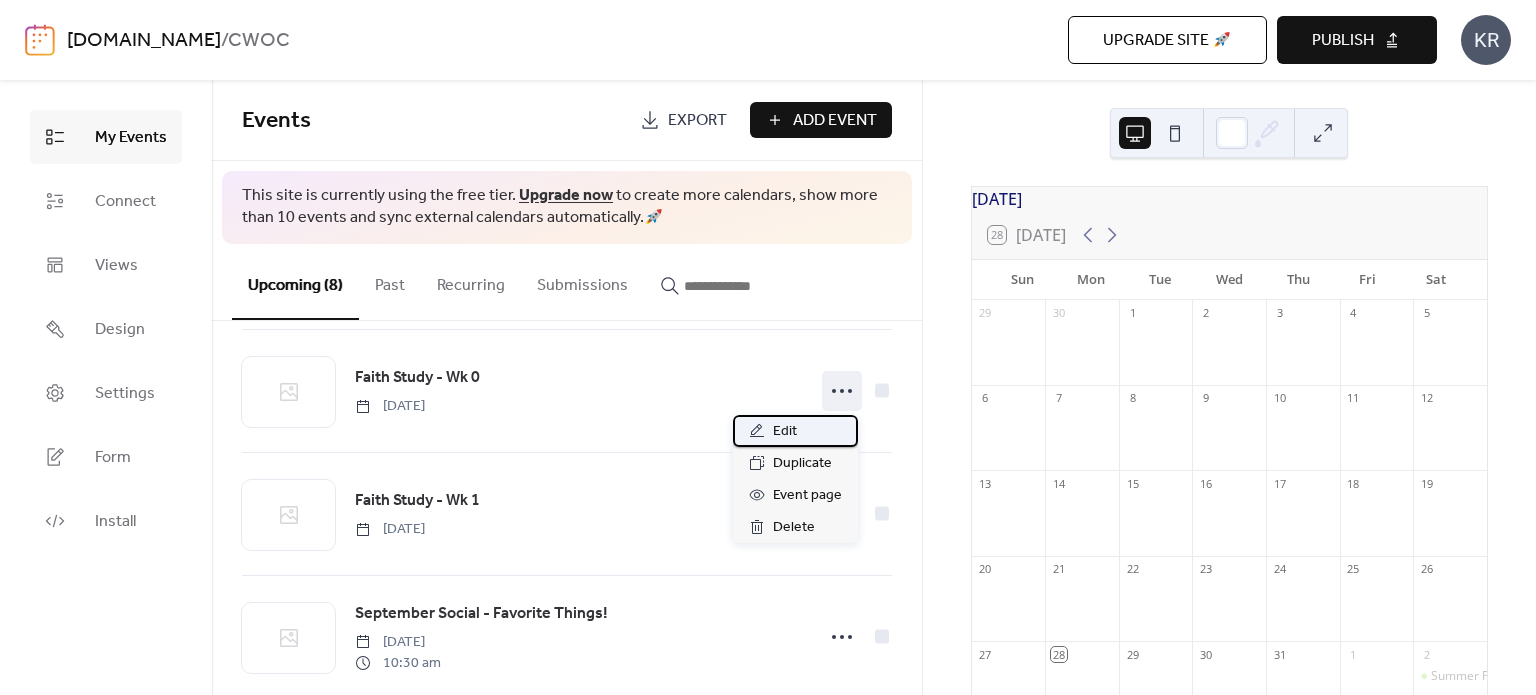 click on "Edit" at bounding box center [795, 431] 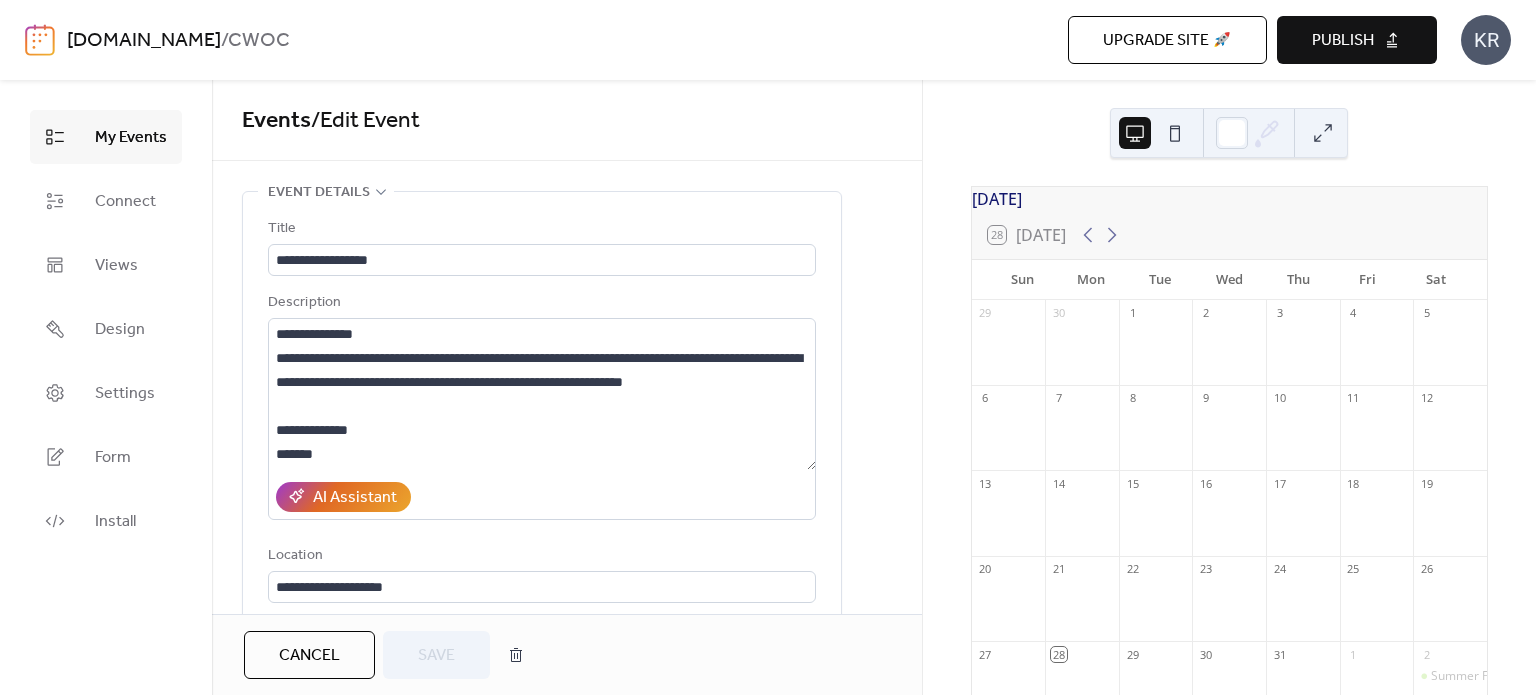 click on "Cancel" at bounding box center (309, 655) 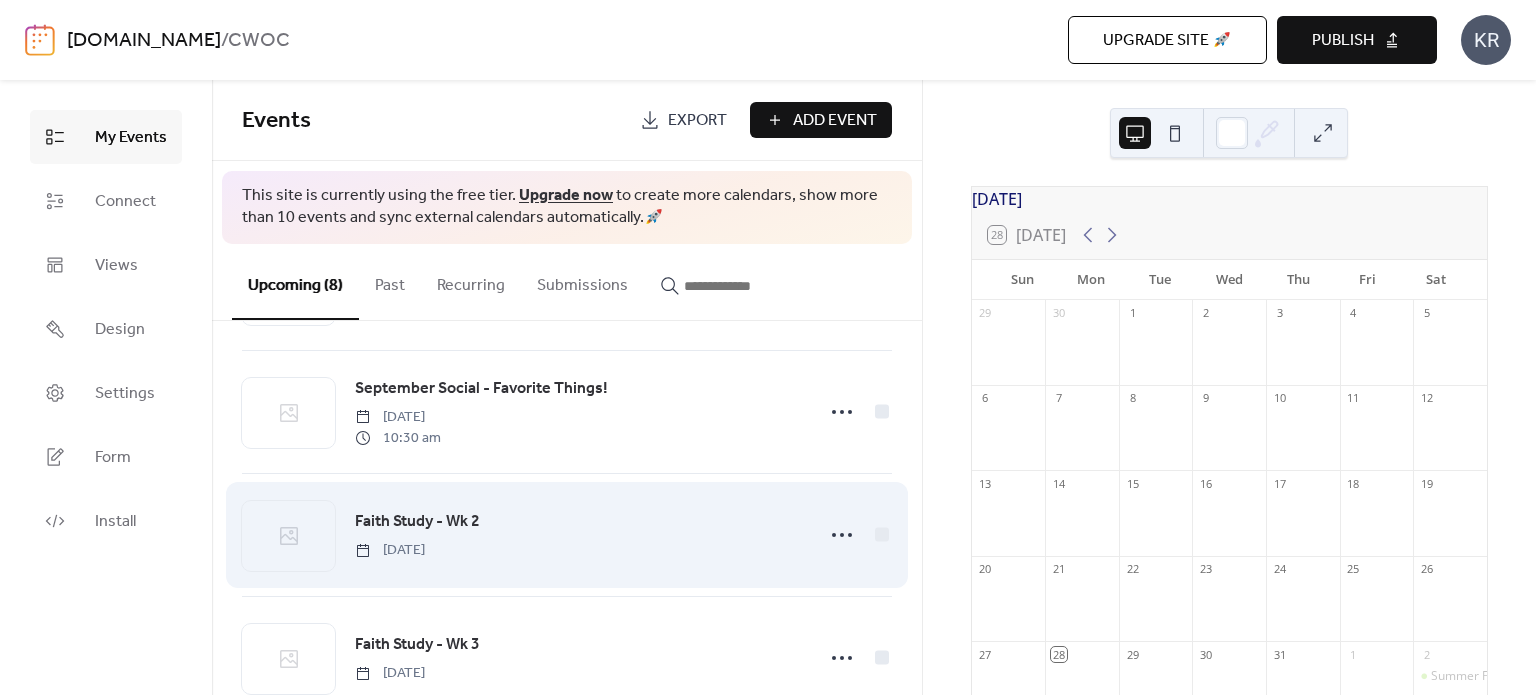 scroll, scrollTop: 668, scrollLeft: 0, axis: vertical 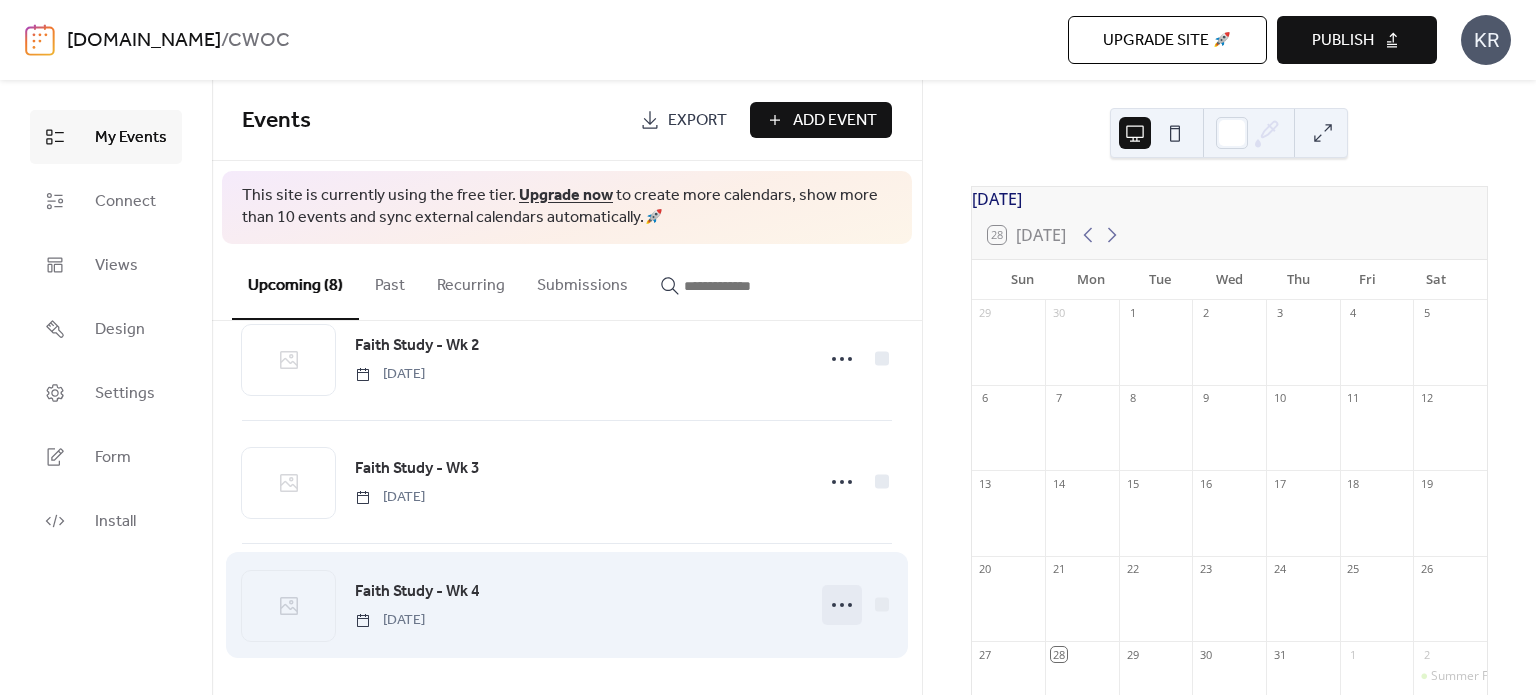 click 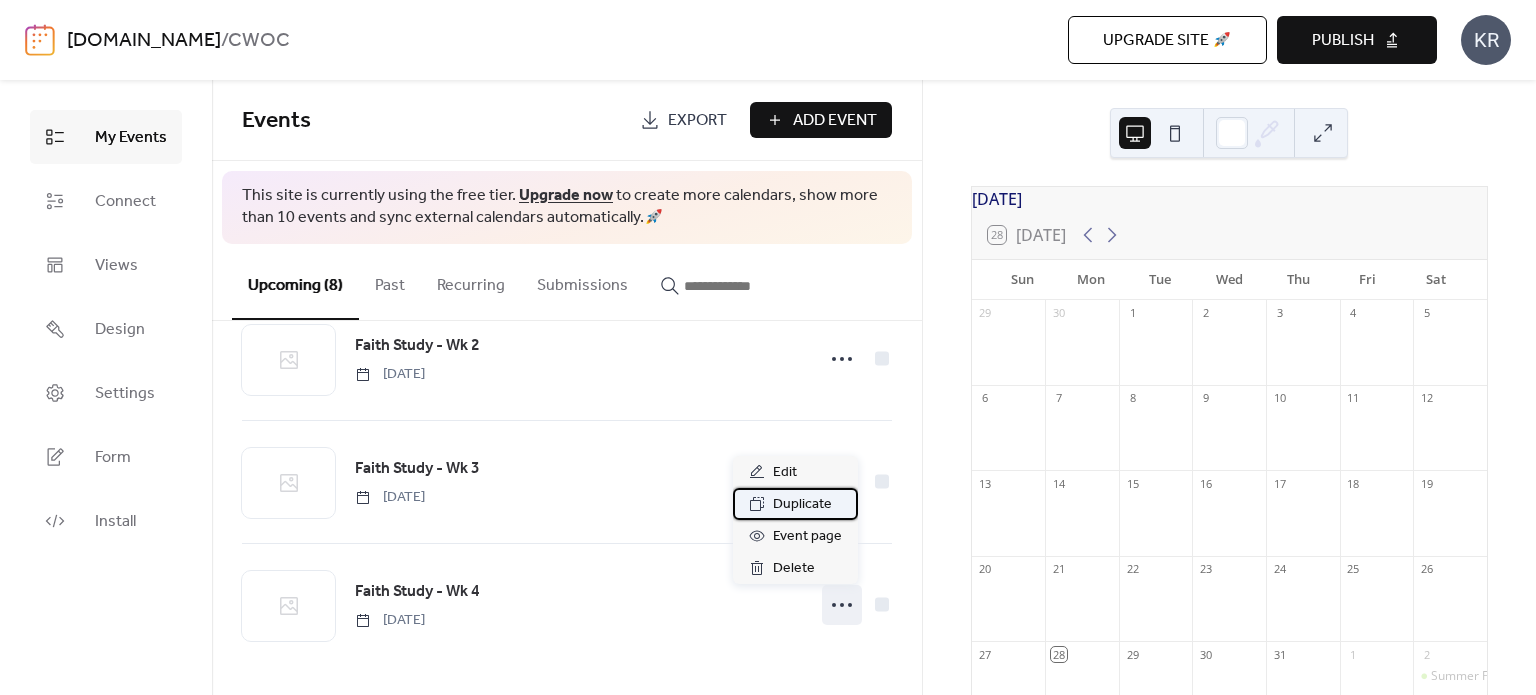 click on "Duplicate" at bounding box center (802, 505) 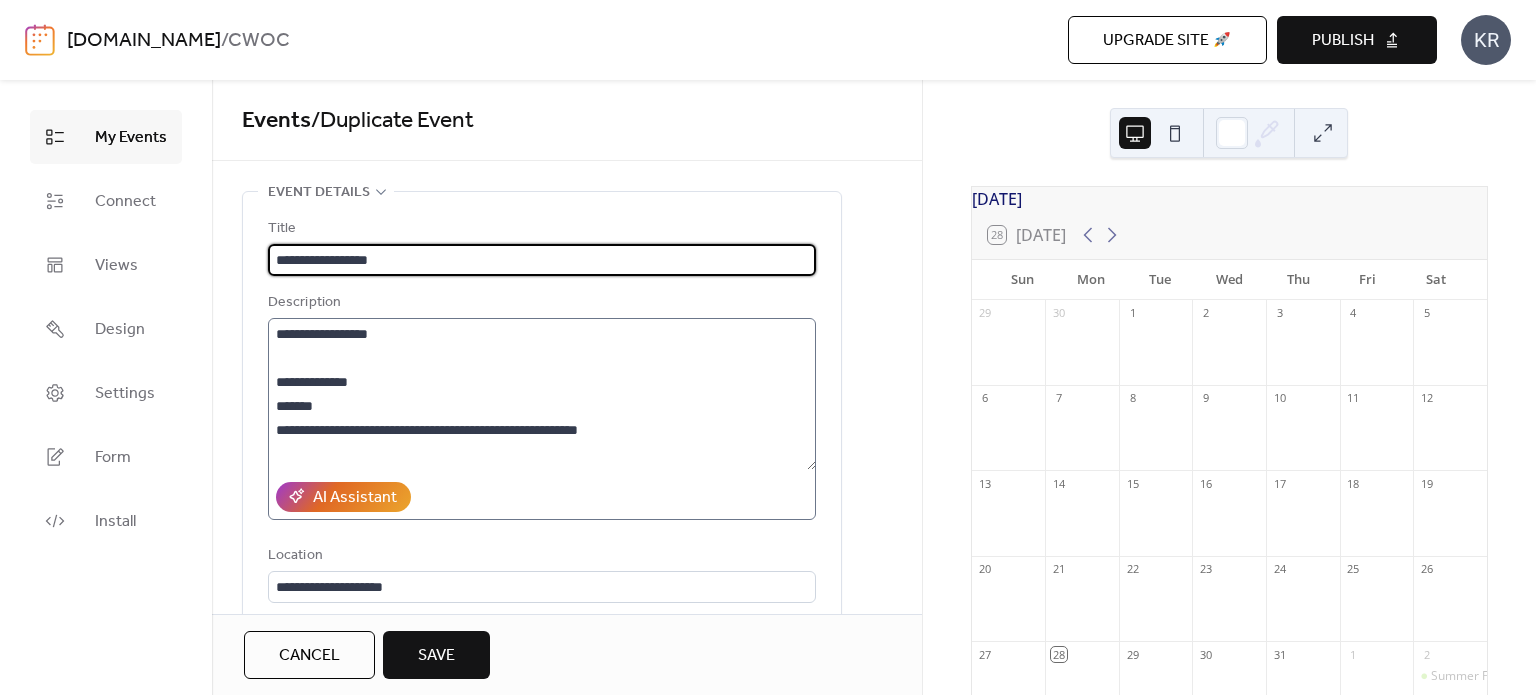 type on "**********" 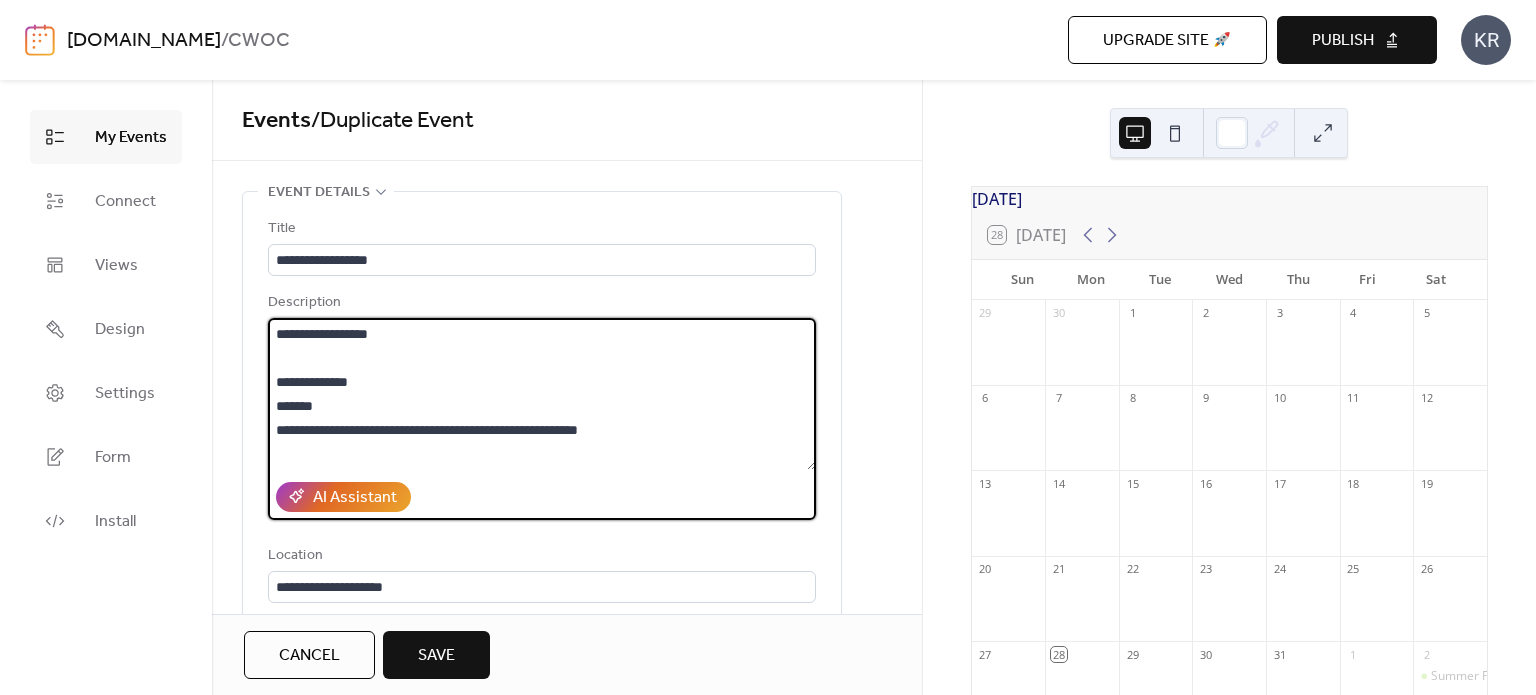 click on "**********" at bounding box center (542, 394) 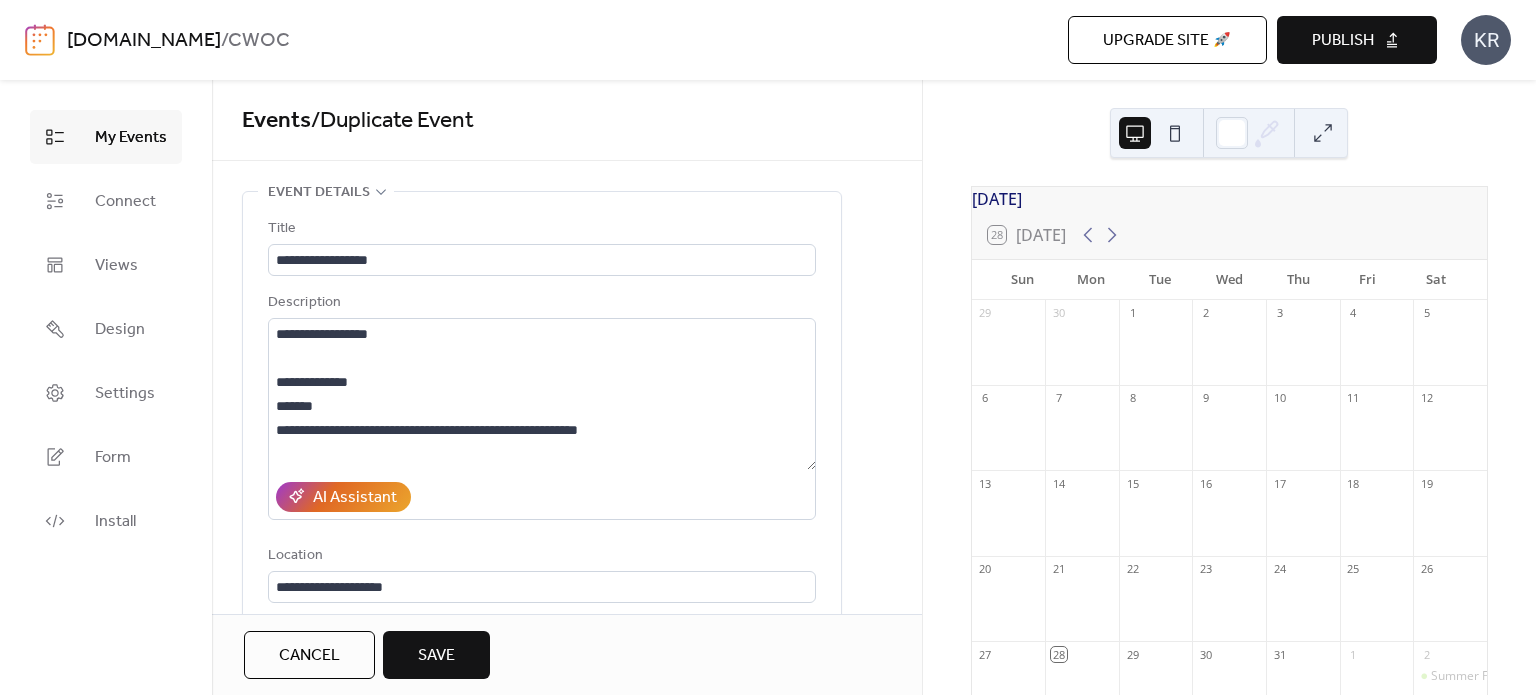 click on "Save" at bounding box center [436, 656] 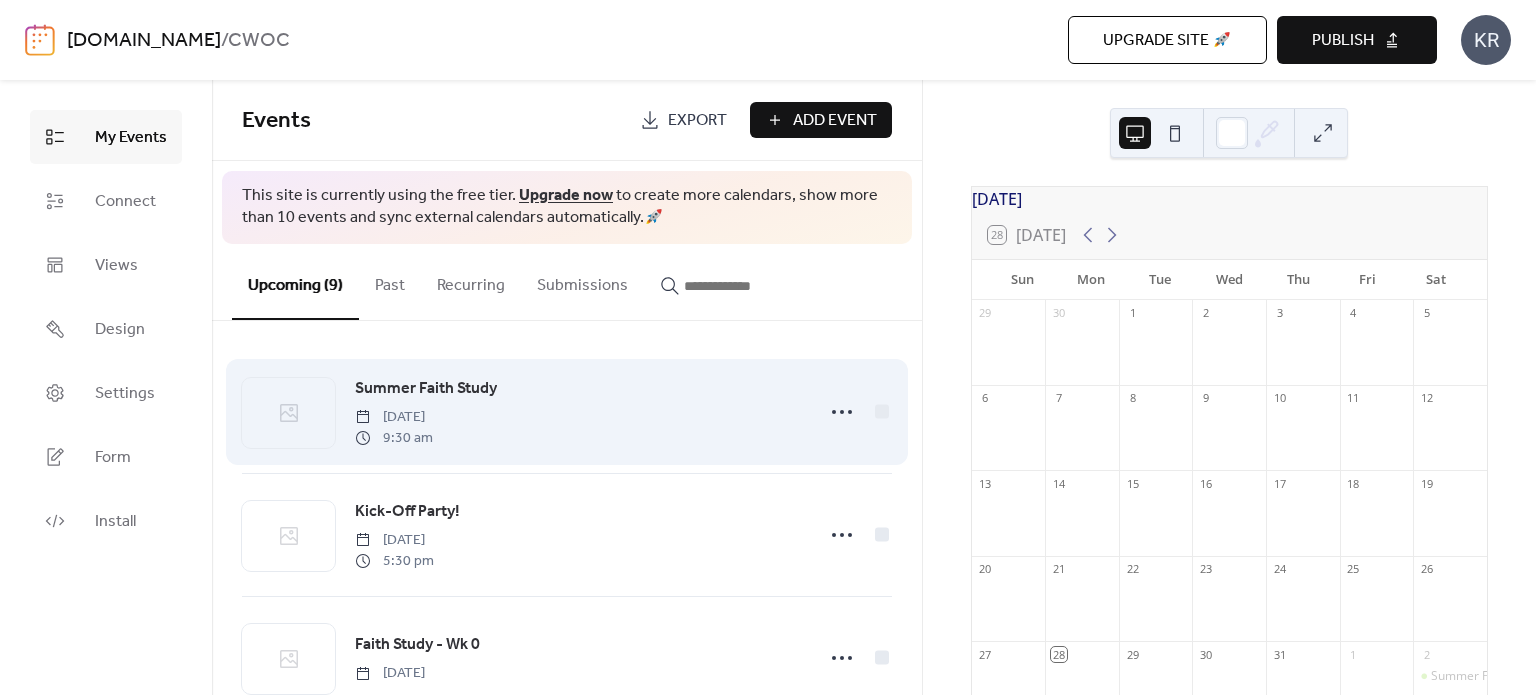 scroll, scrollTop: 790, scrollLeft: 0, axis: vertical 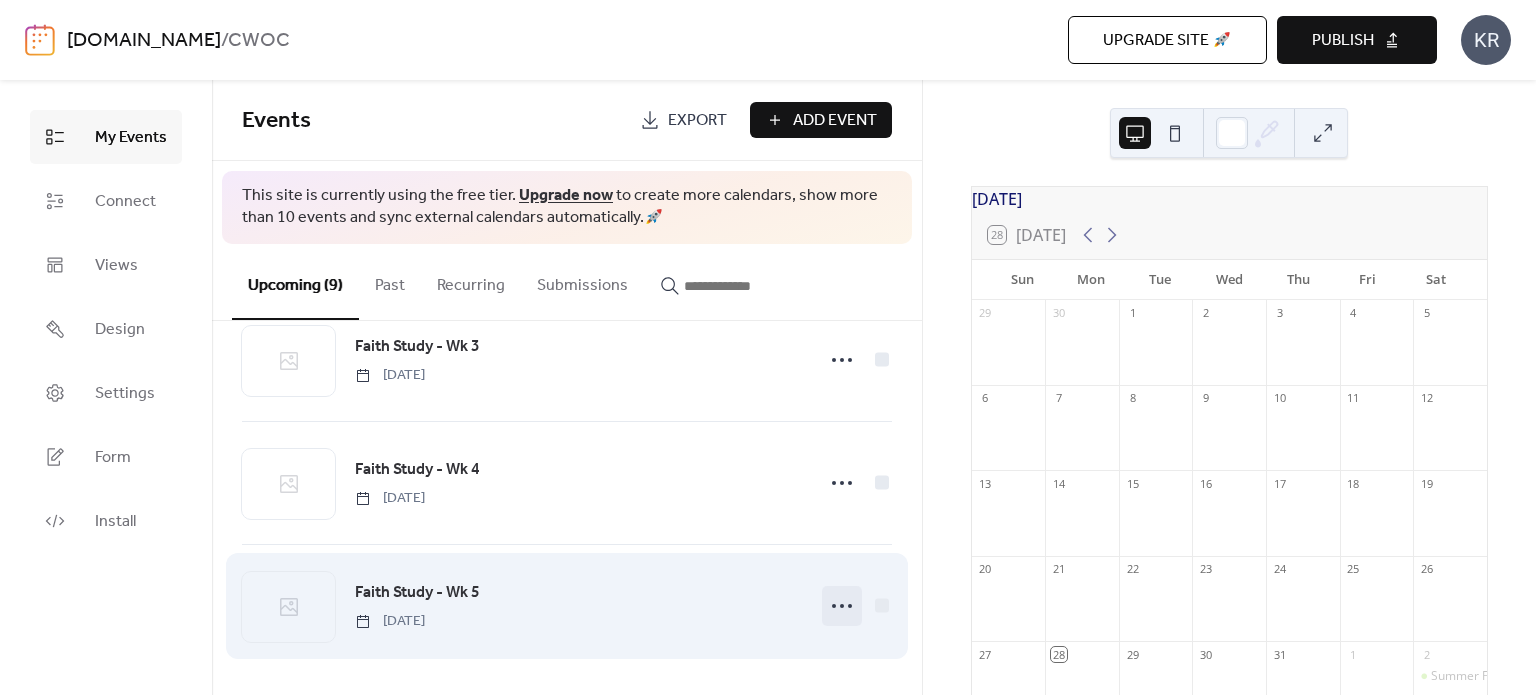 click 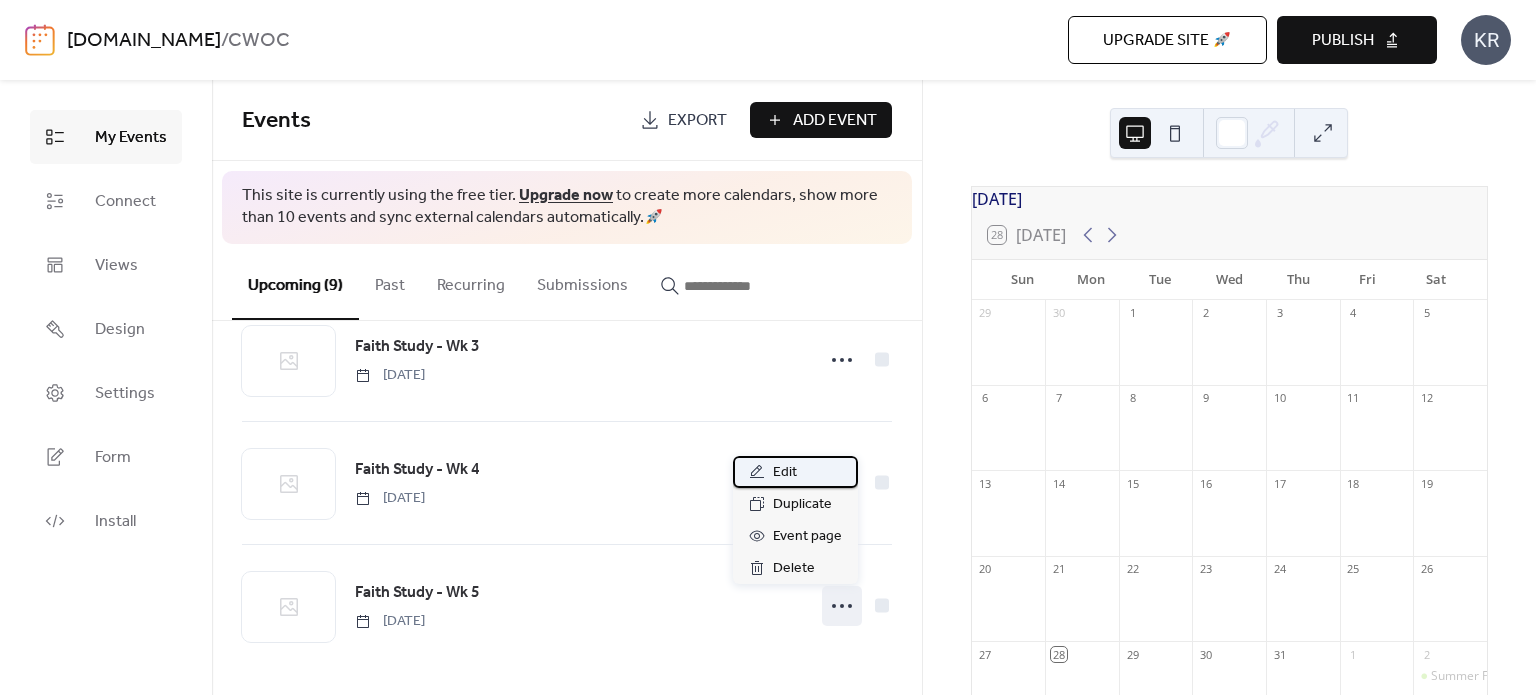 click on "Edit" at bounding box center (795, 472) 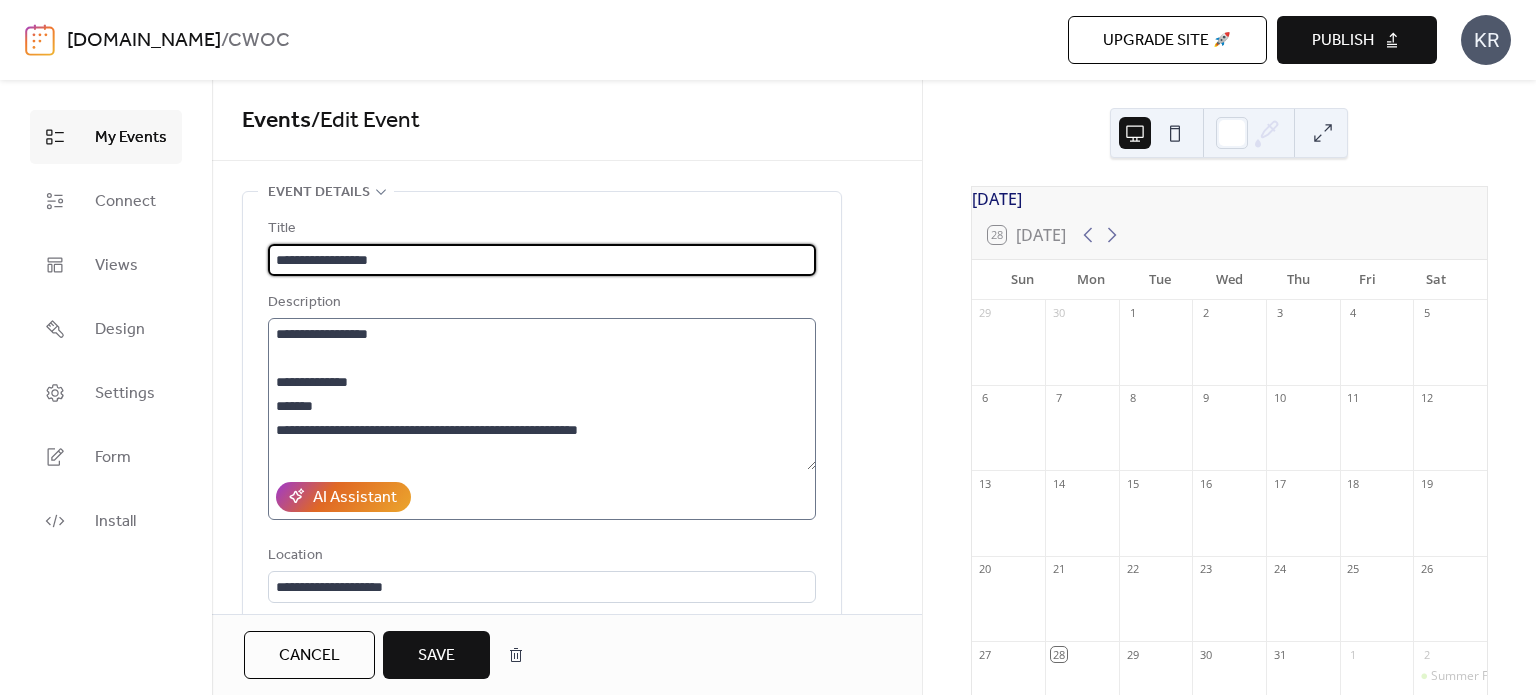type on "**********" 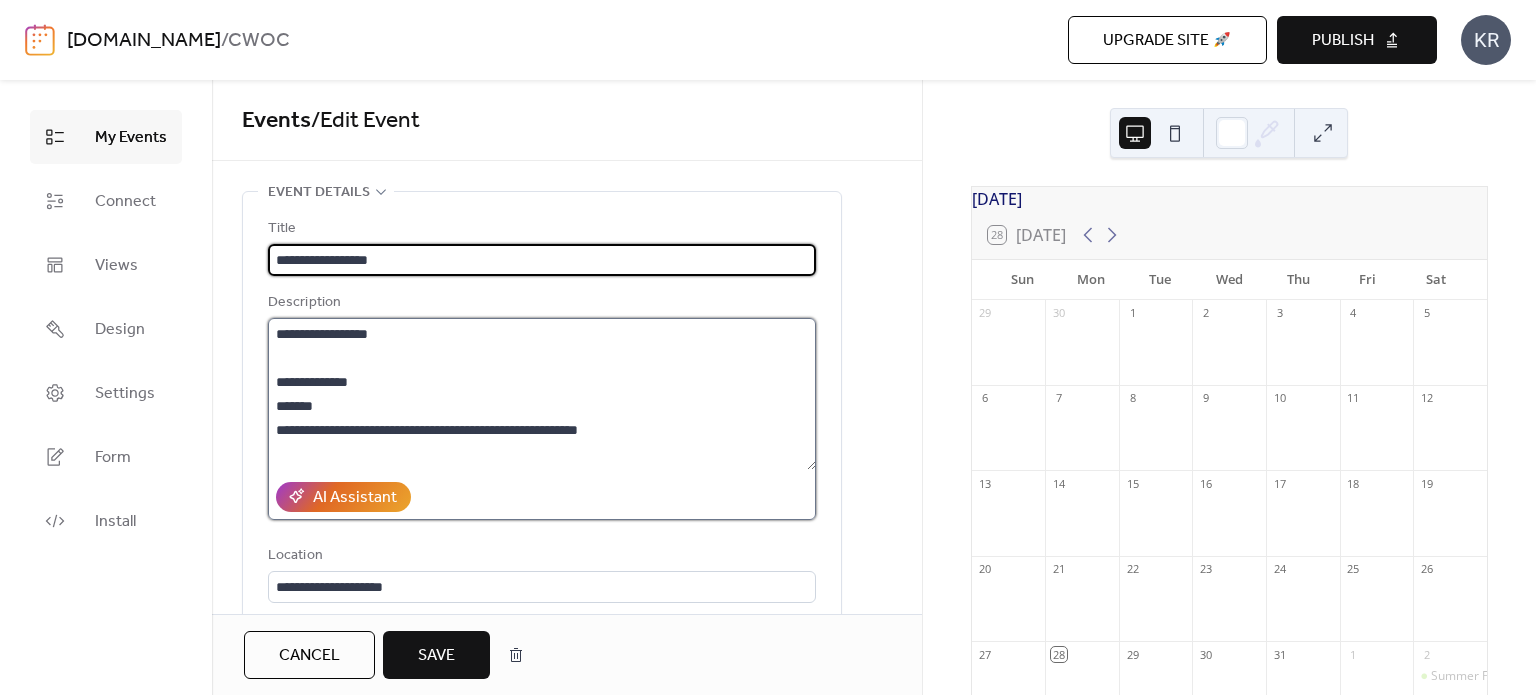 click on "**********" at bounding box center (542, 394) 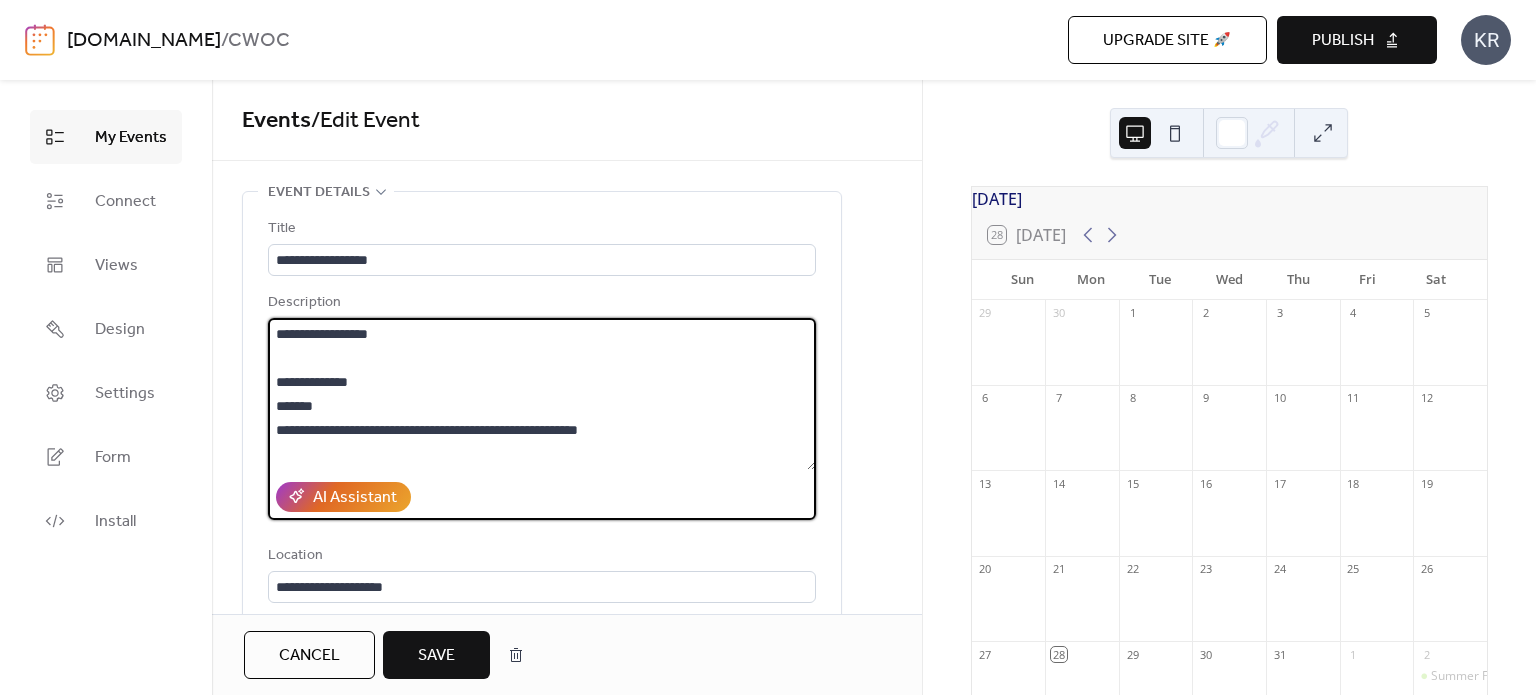 type on "**********" 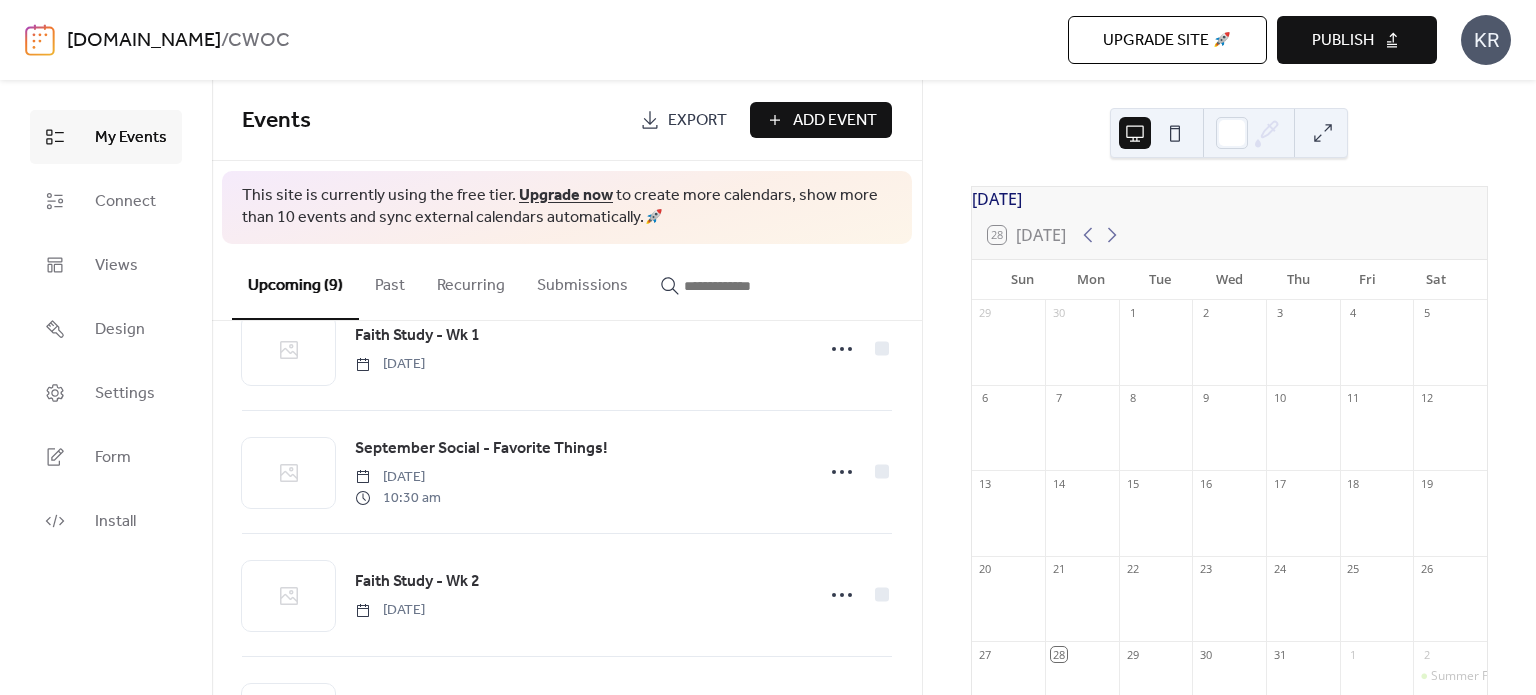 scroll, scrollTop: 790, scrollLeft: 0, axis: vertical 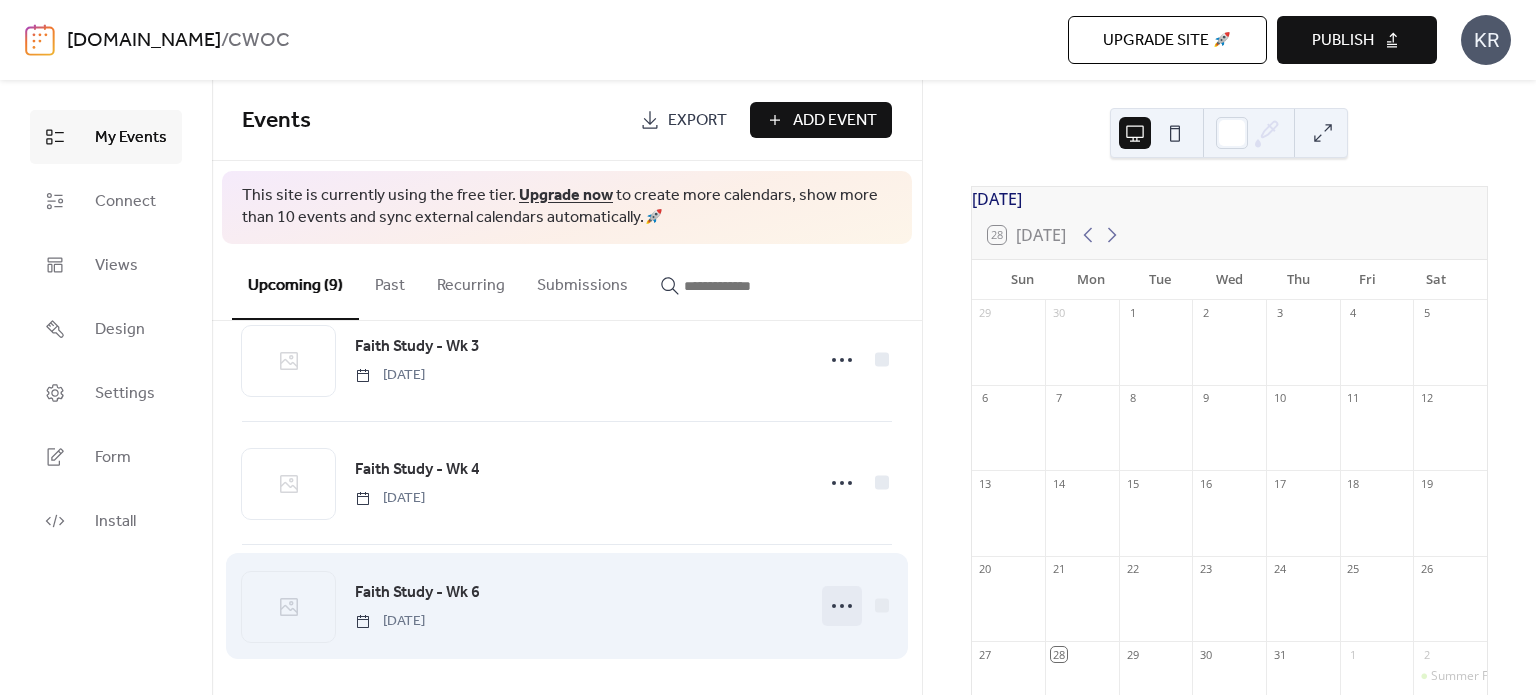 click 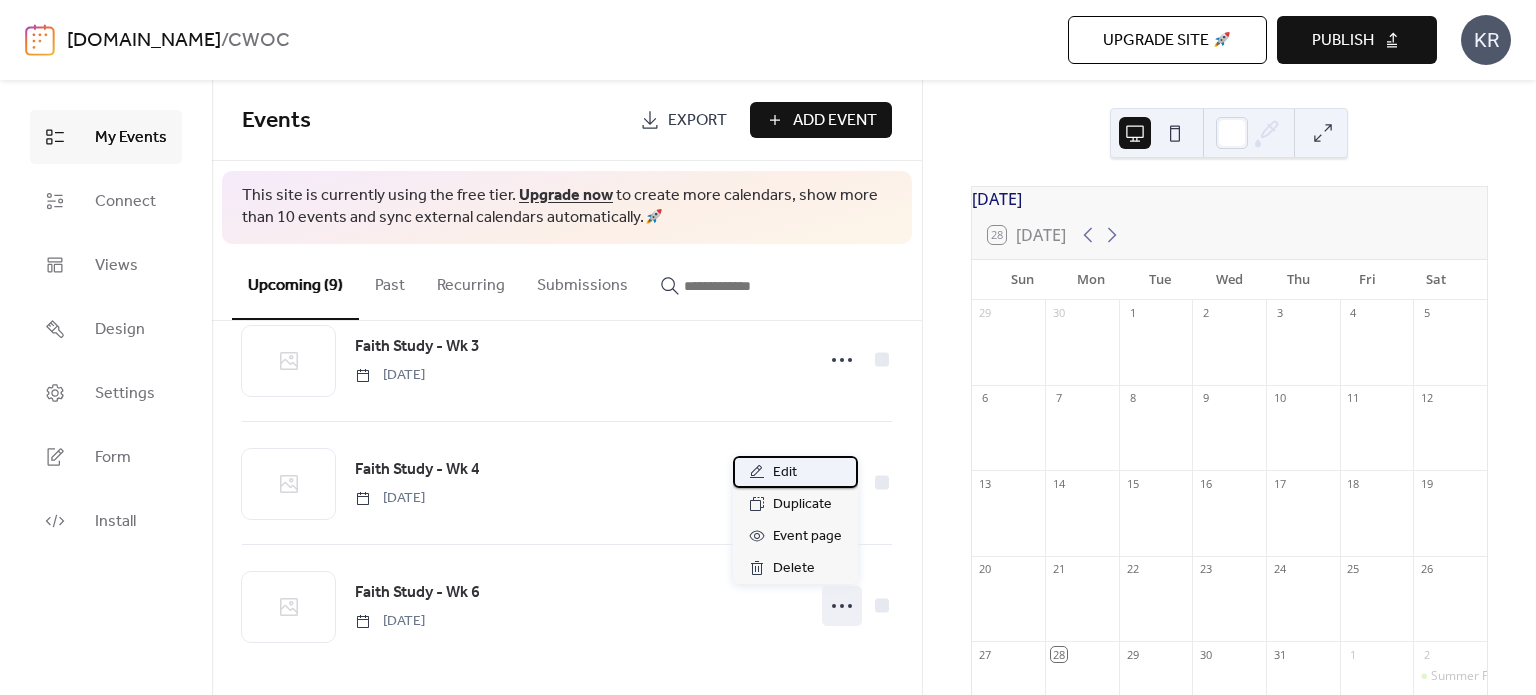 click on "Edit" at bounding box center (785, 473) 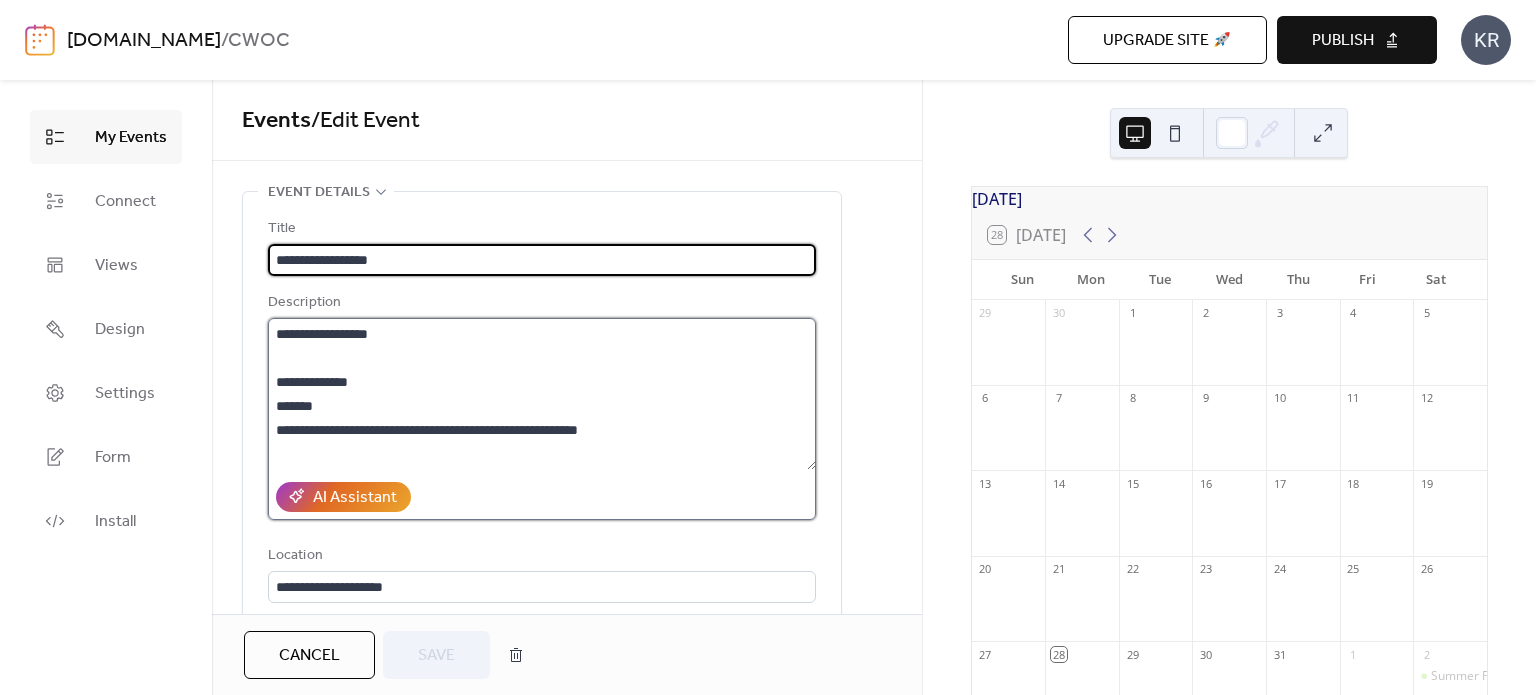 click on "**********" at bounding box center (542, 394) 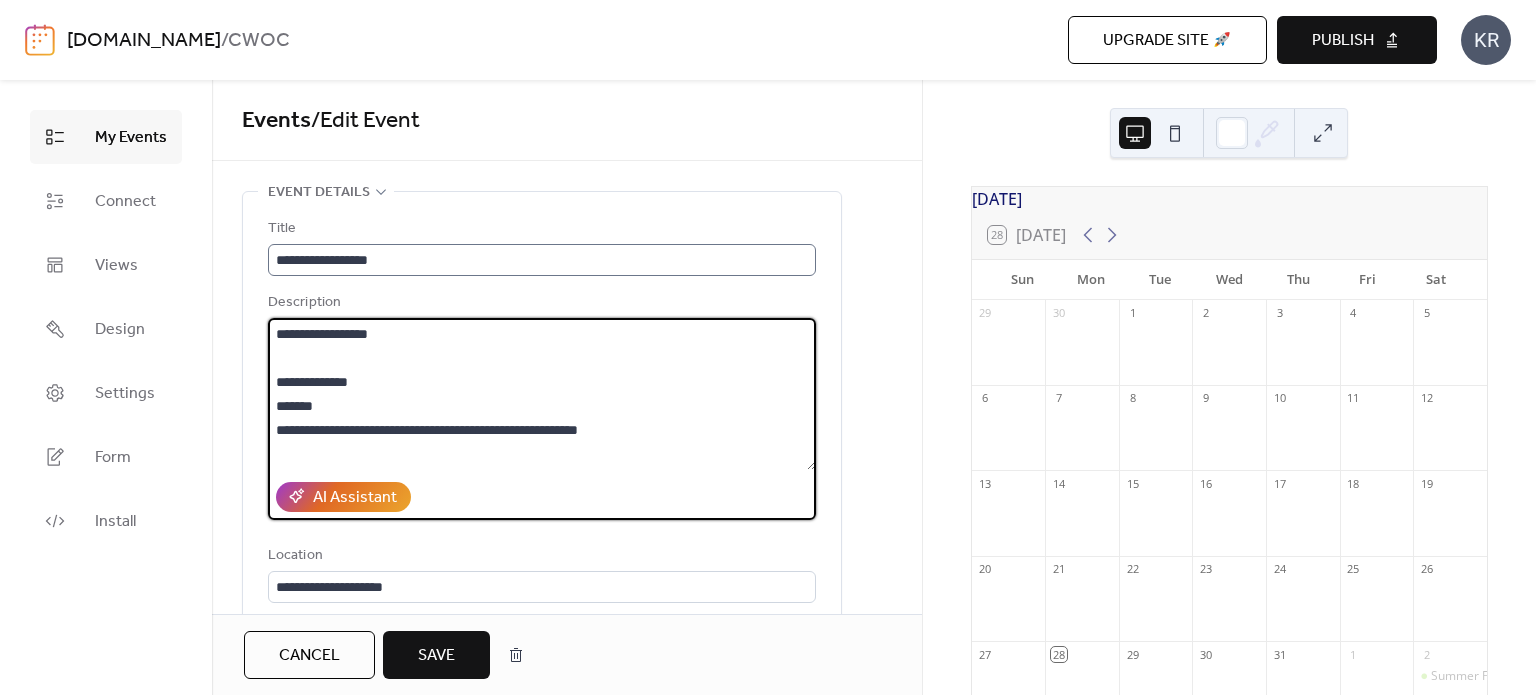 type on "**********" 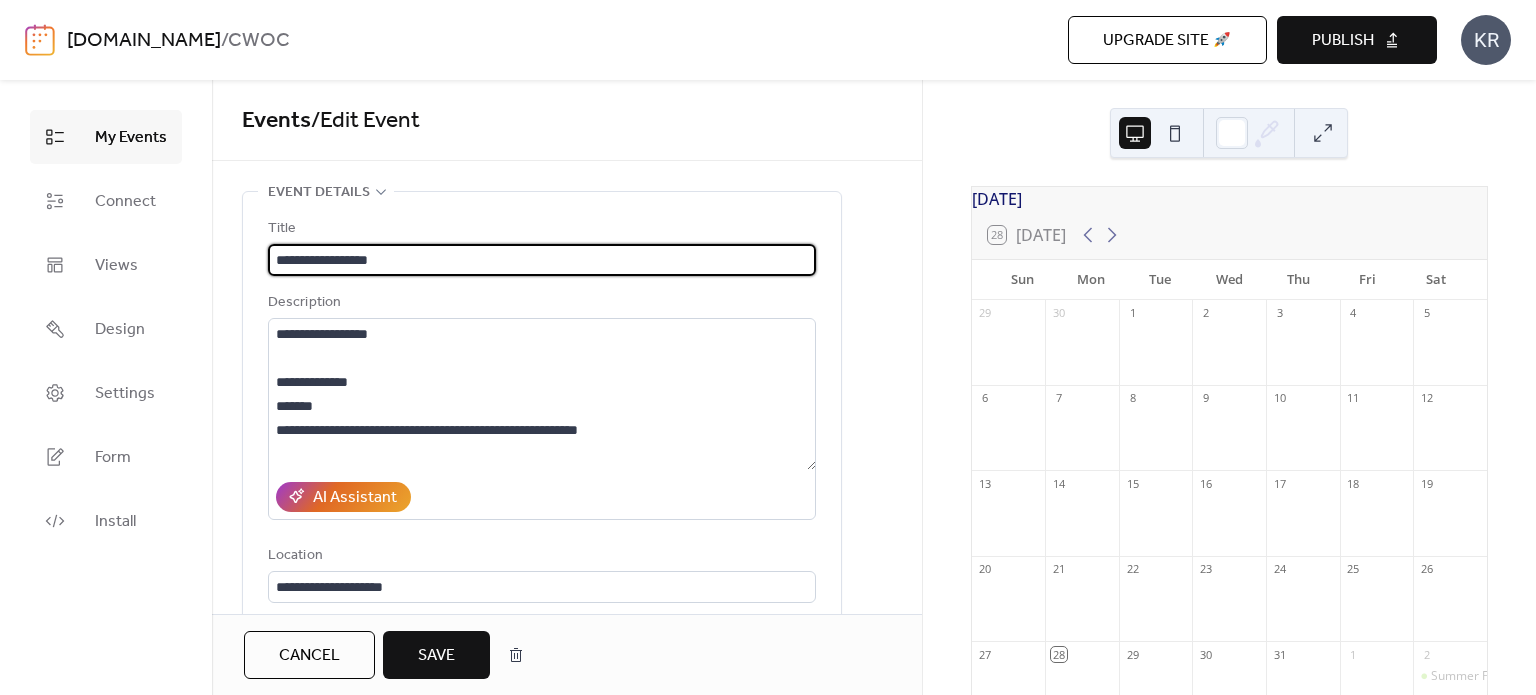 click on "**********" at bounding box center (542, 260) 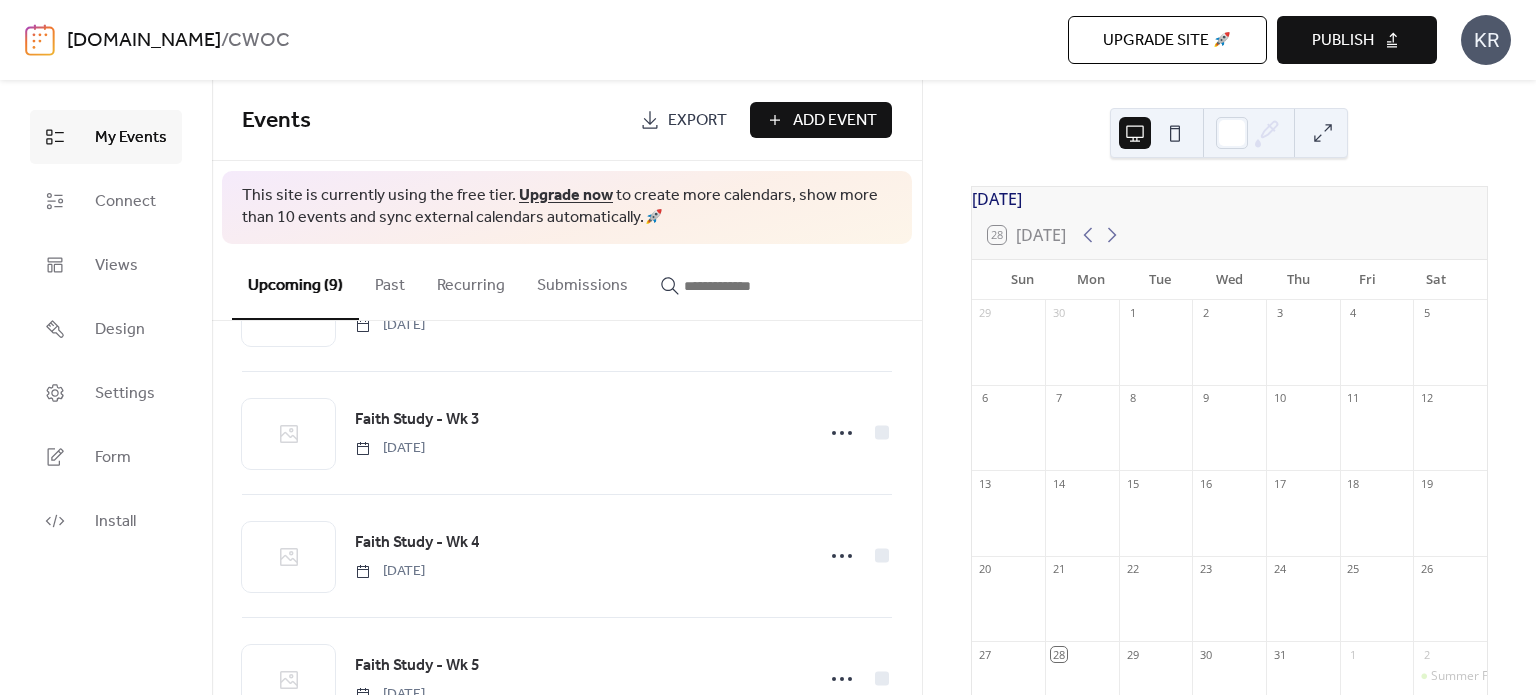 scroll, scrollTop: 790, scrollLeft: 0, axis: vertical 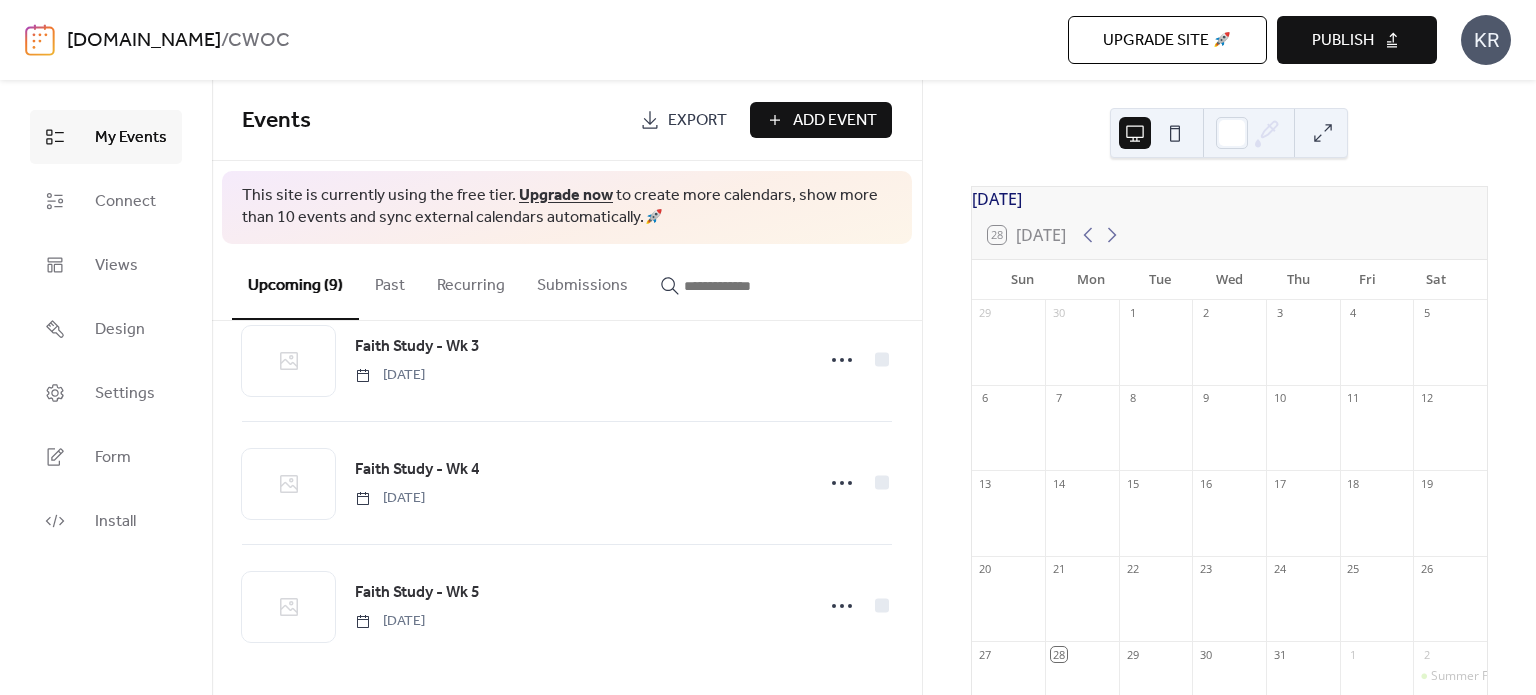 click on "Publish" at bounding box center (1343, 41) 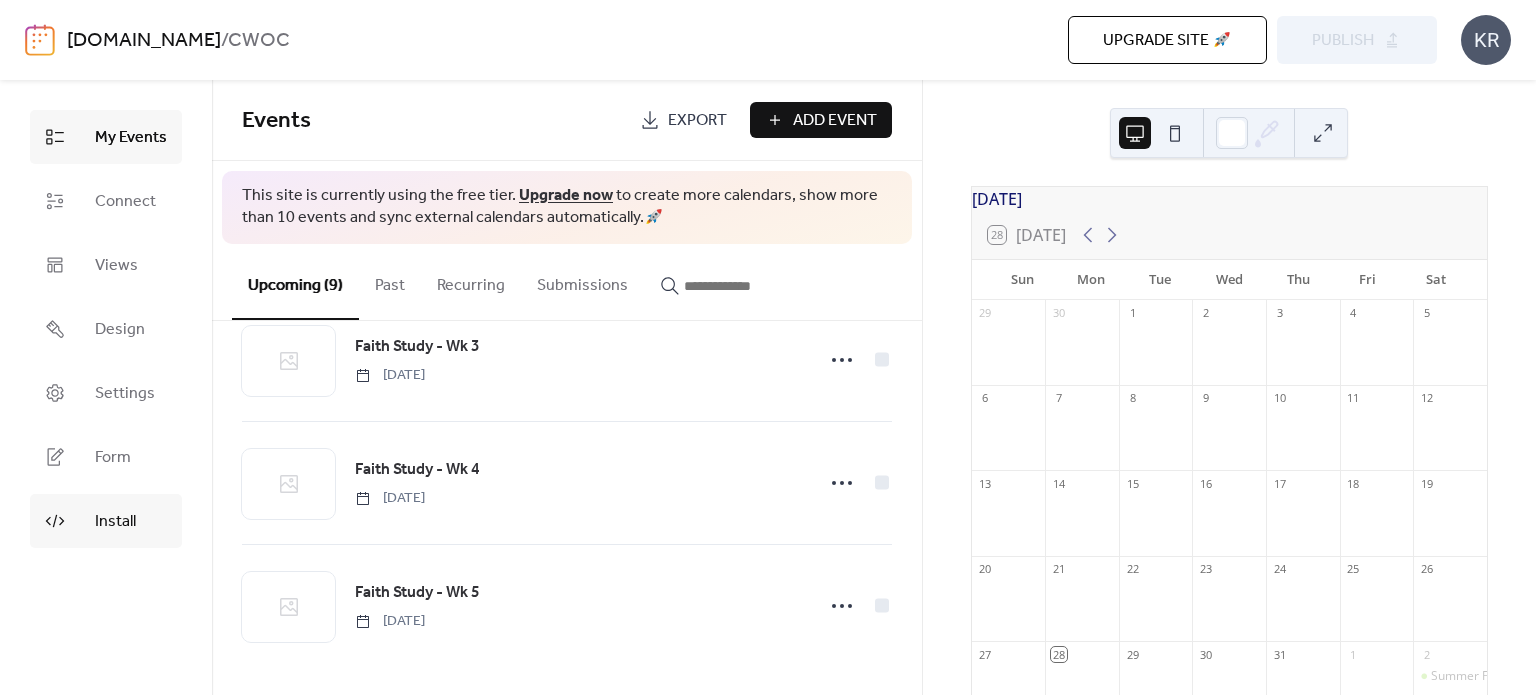 click on "Install" at bounding box center [115, 522] 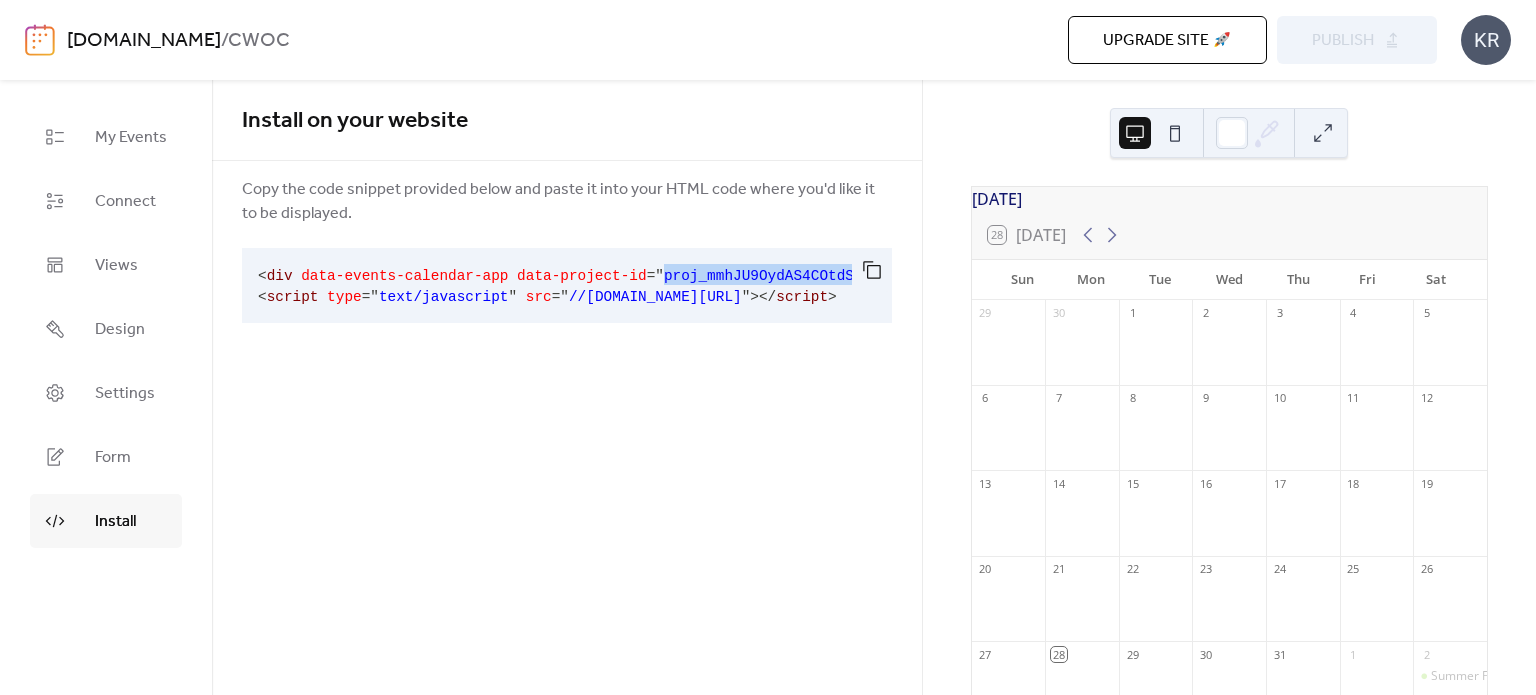 drag, startPoint x: 833, startPoint y: 278, endPoint x: 628, endPoint y: 272, distance: 205.08778 